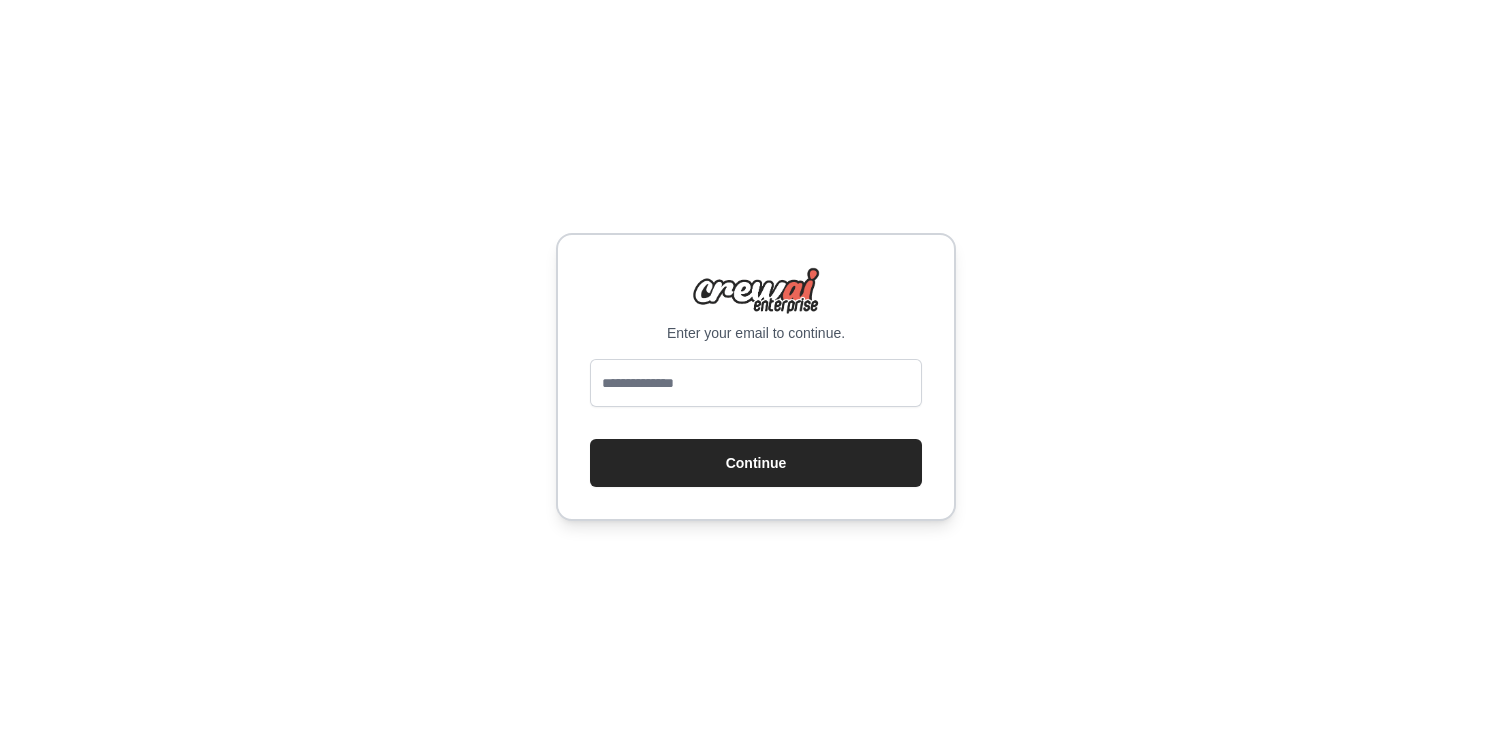 scroll, scrollTop: 0, scrollLeft: 0, axis: both 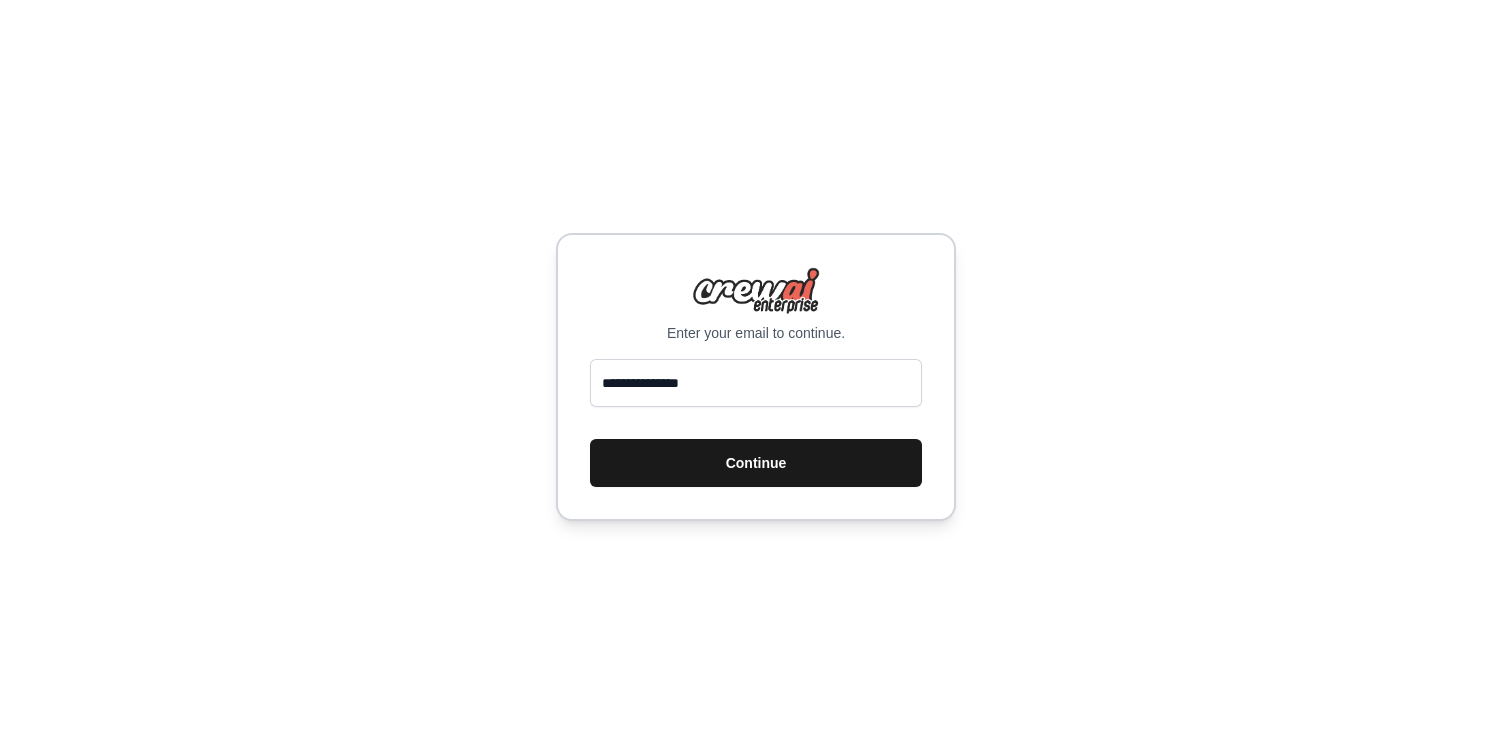 click on "Continue" at bounding box center [756, 463] 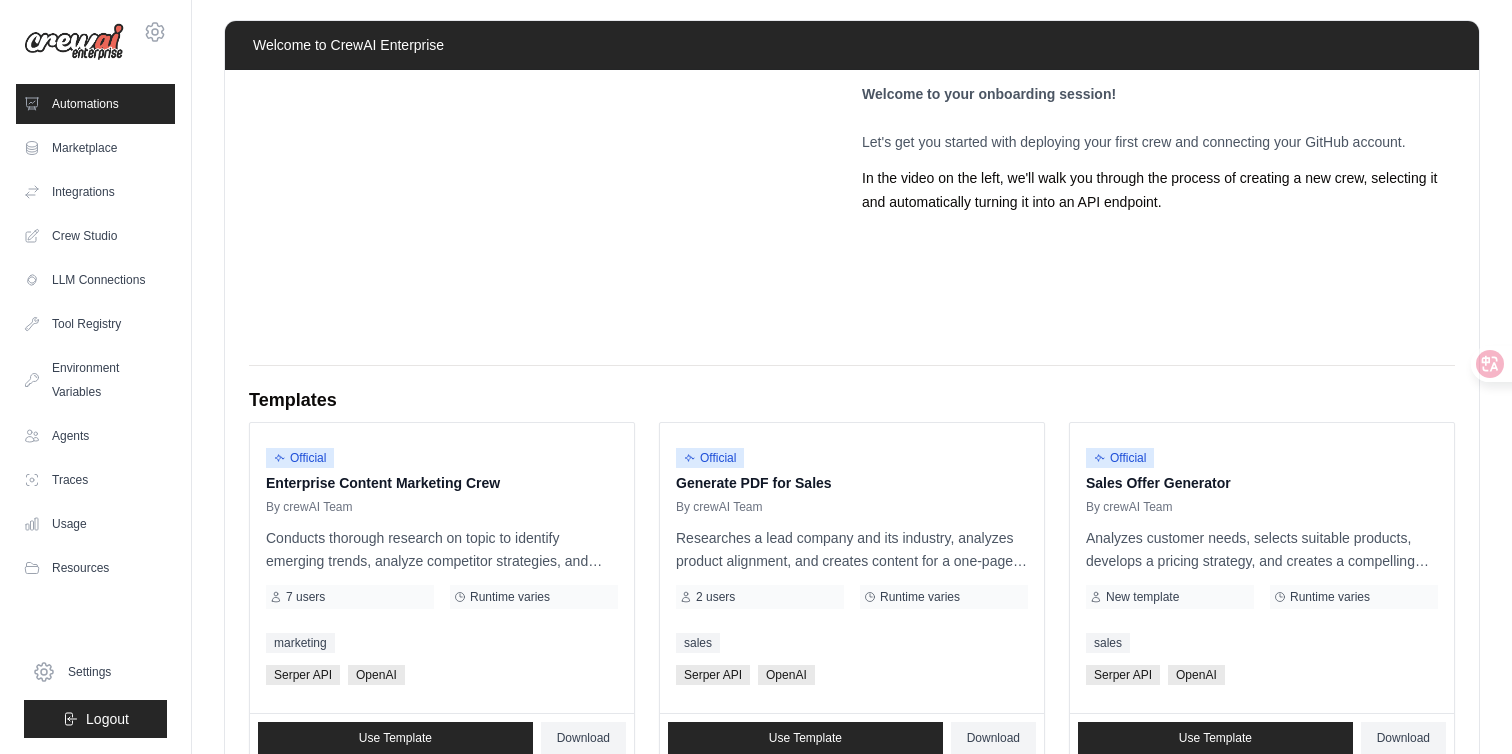 scroll, scrollTop: 0, scrollLeft: 0, axis: both 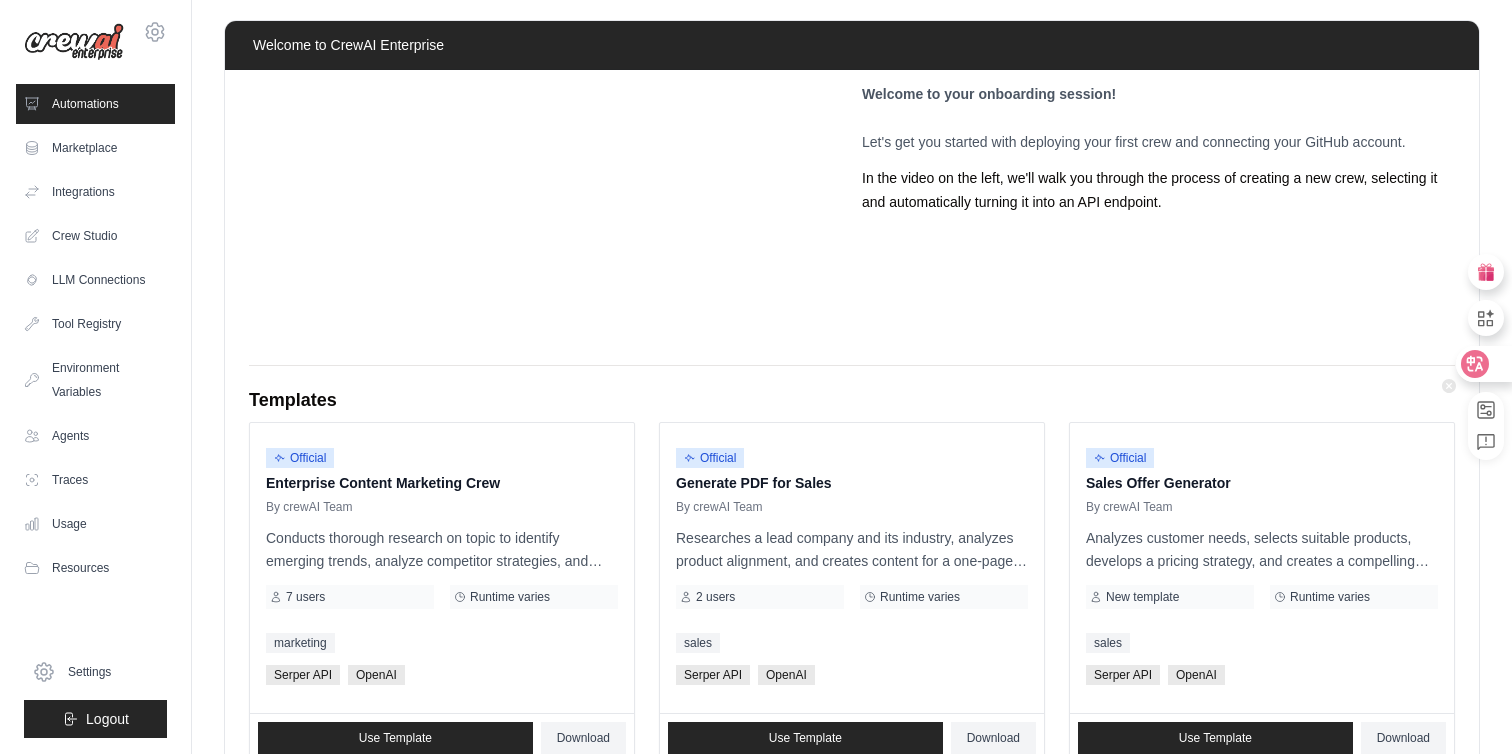 click 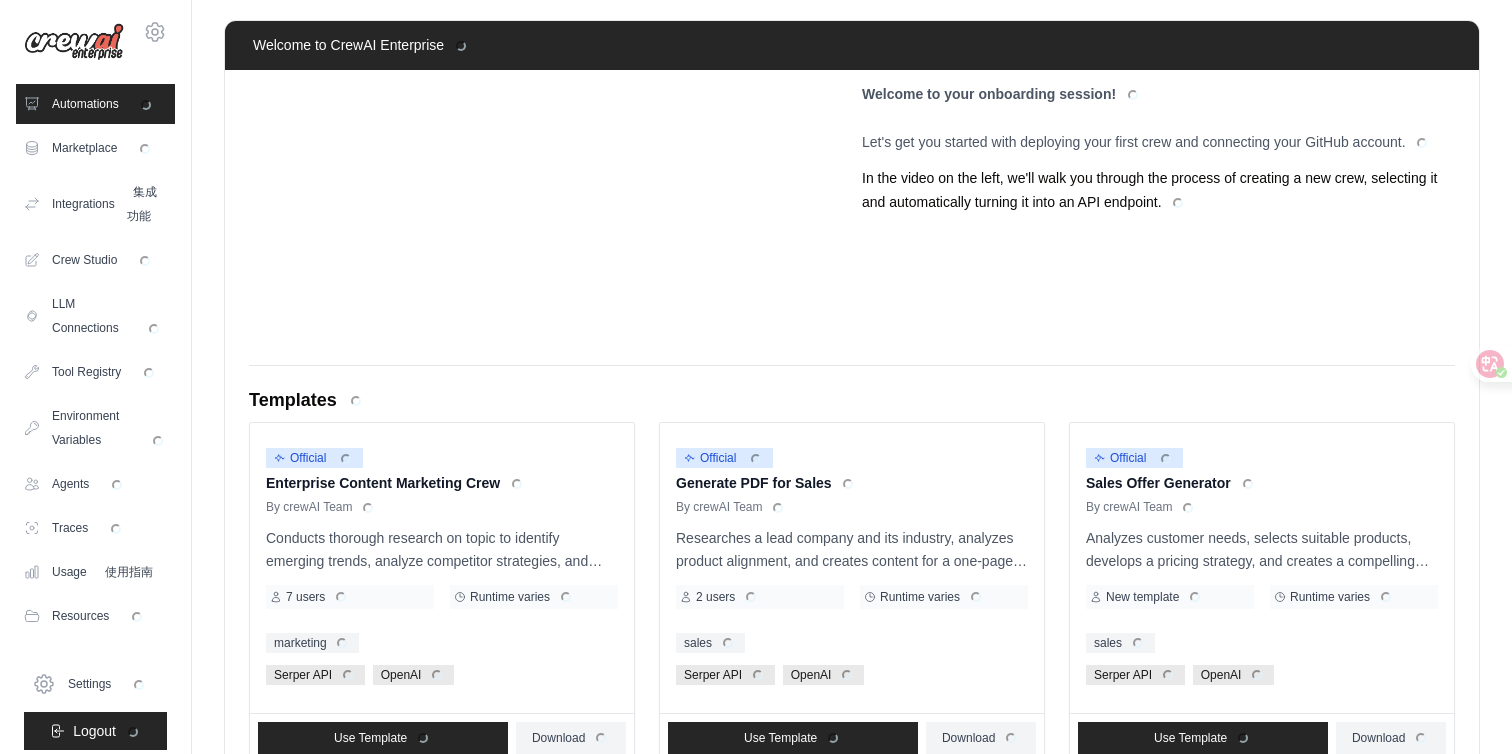 click on "Welcome to your onboarding session!
Let's get you started with deploying your first crew and
connecting your GitHub account.
In the video on the left, we'll walk you through the process of
creating a new crew, selecting it and automatically turning it
into an API endpoint.
Templates
Official
Enterprise Content Marketing Crew
By
[TEAM] Team" at bounding box center [852, 726] 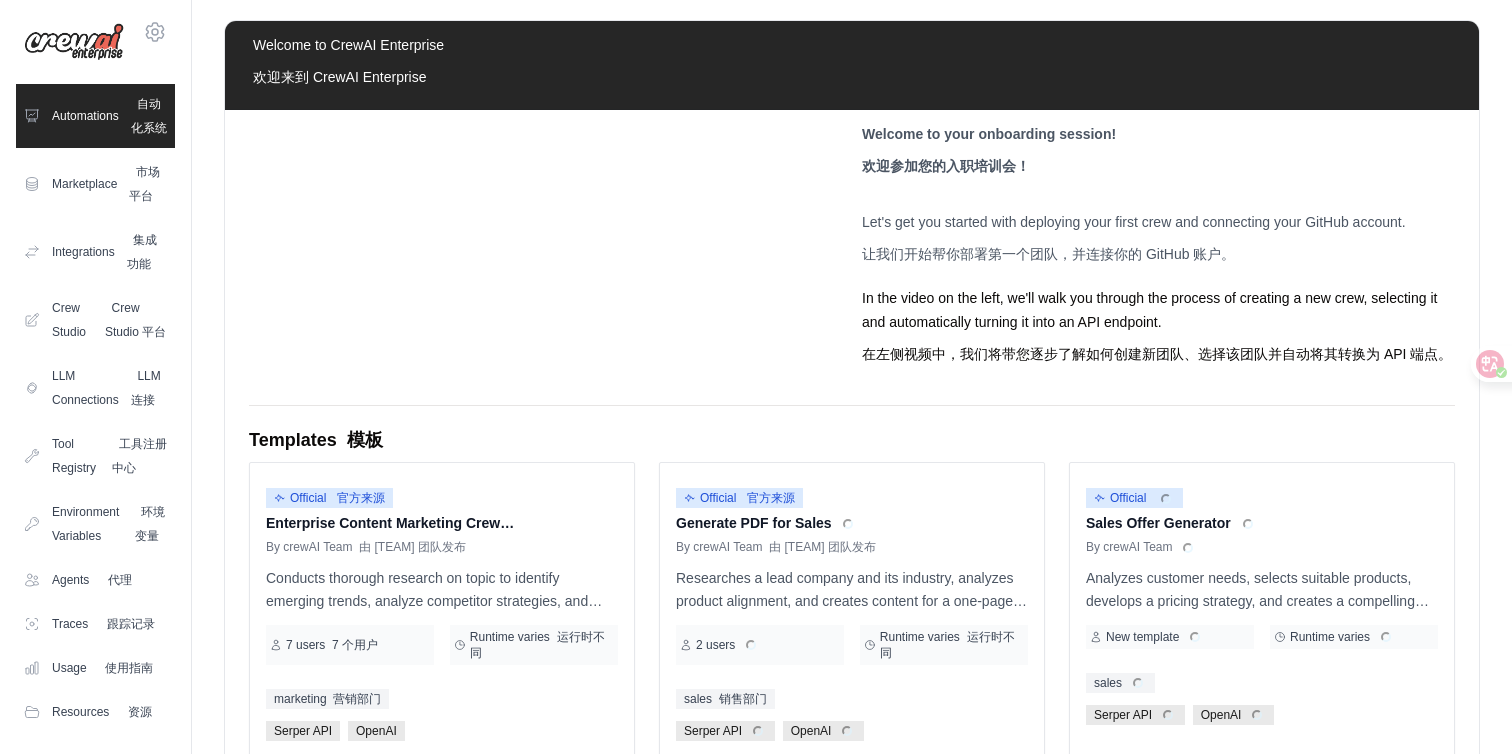 click on "Welcome to your onboarding session! 欢迎参加您的入职培训会！
Let's get you started with deploying your first crew and
connecting your GitHub account.
让我们开始帮你部署第一个团队，并连接你的 GitHub 账户。
In the video on the left, we'll walk you through the process of
creating a new crew, selecting it and automatically turning it
into an API endpoint.
在左侧视频中，我们将带您逐步了解如何创建新团队、选择该团队并自动将其转换为 API 端点。
Templates
模板
官方来源" at bounding box center (852, 774) 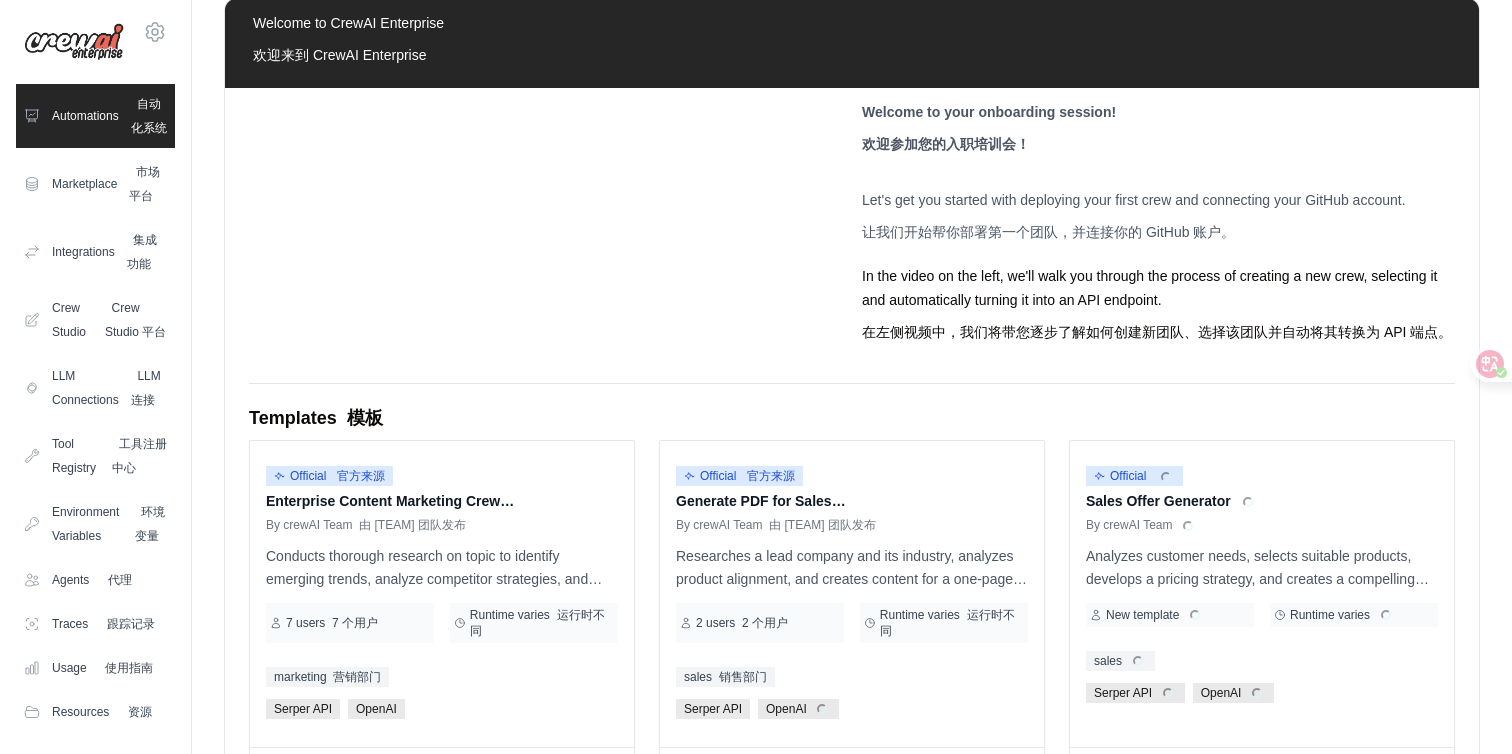 scroll, scrollTop: 54, scrollLeft: 0, axis: vertical 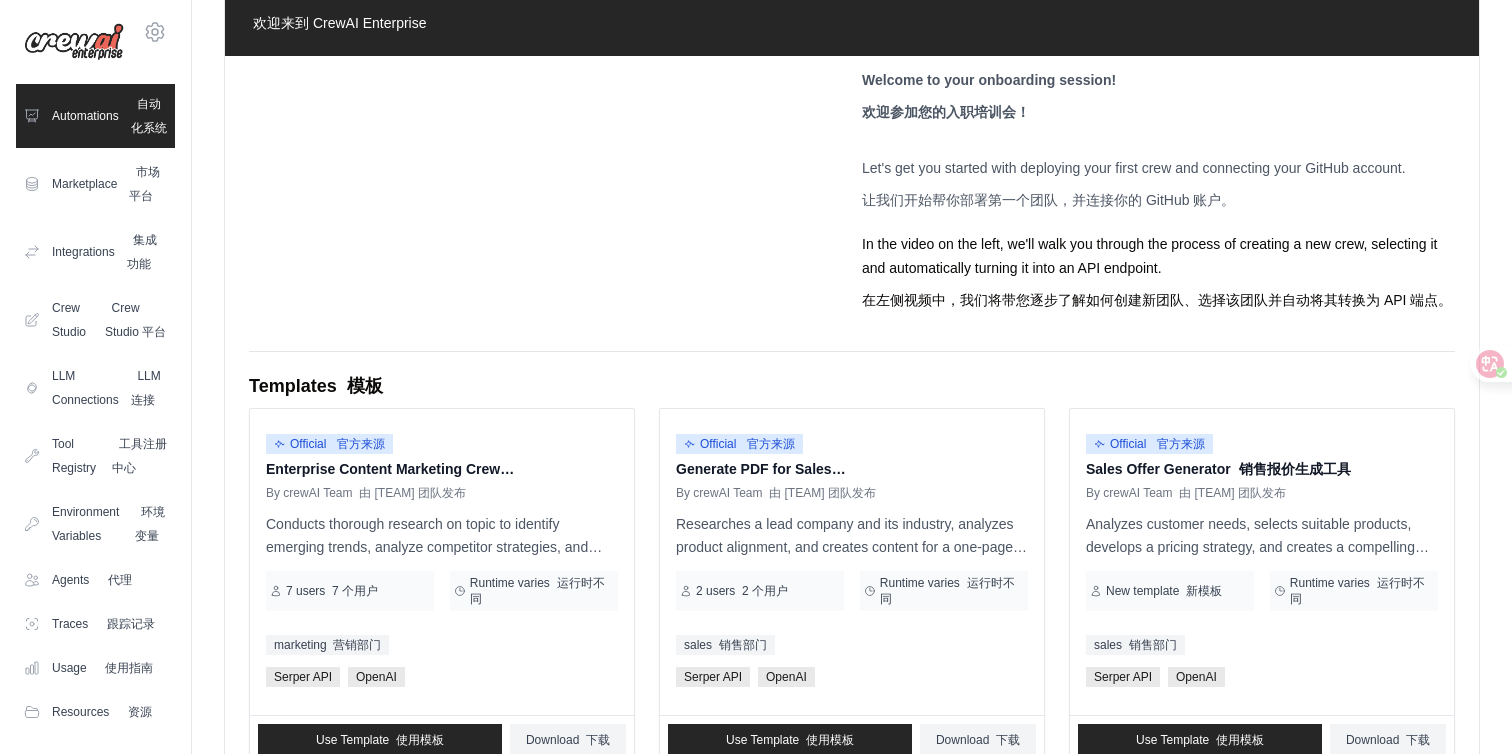 click on "Templates
模板" at bounding box center [852, 386] 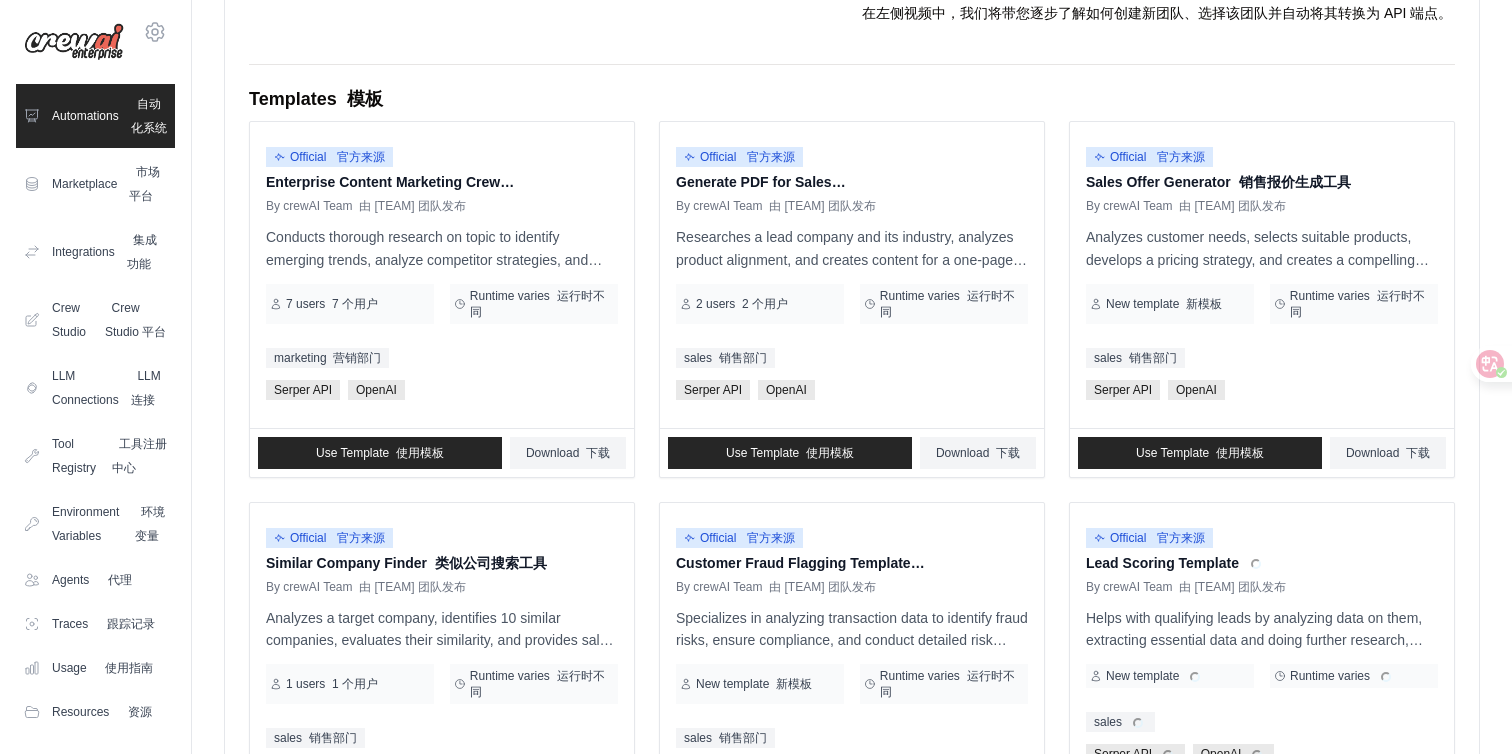 scroll, scrollTop: 354, scrollLeft: 0, axis: vertical 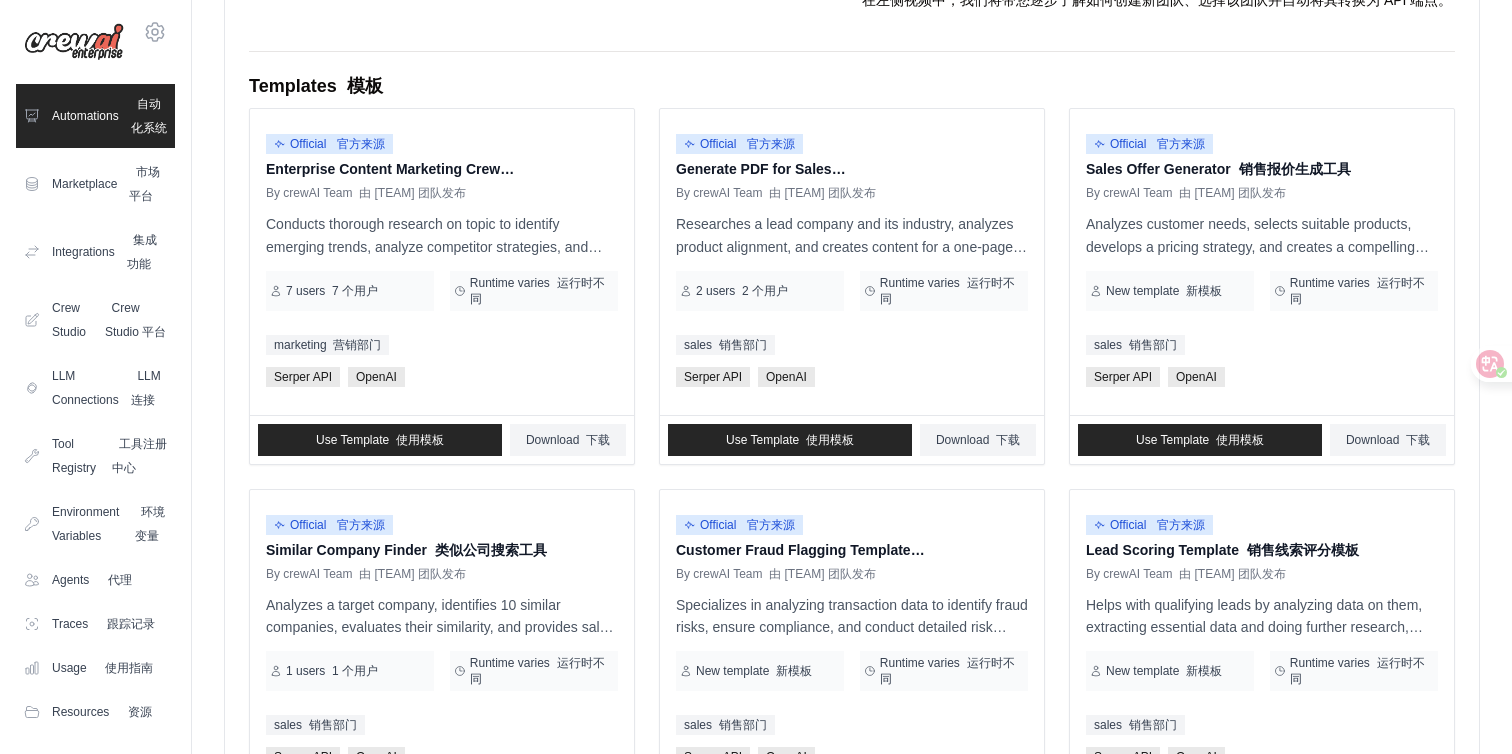 click on "Official
官方来源
Enterprise Content Marketing Crew
企业内容营销部门
By
[TEAM] Team    由 [TEAM] 团队发布
Conducts thorough research on topic to identify emerging trends, analyze competitor strategies, and gather data-driven insights, focusing on [YEAR]. Based on this research, generates engaging content ideas tailored to your brand voice and target audience. Outputs include a list of key insights in bullet points, along with detailed outlines for at least 5 content pieces in multiple formats (blog posts, social media content, infographics, etc.), complete with descriptions, target audiences, and distribution strategies." at bounding box center [852, 476] 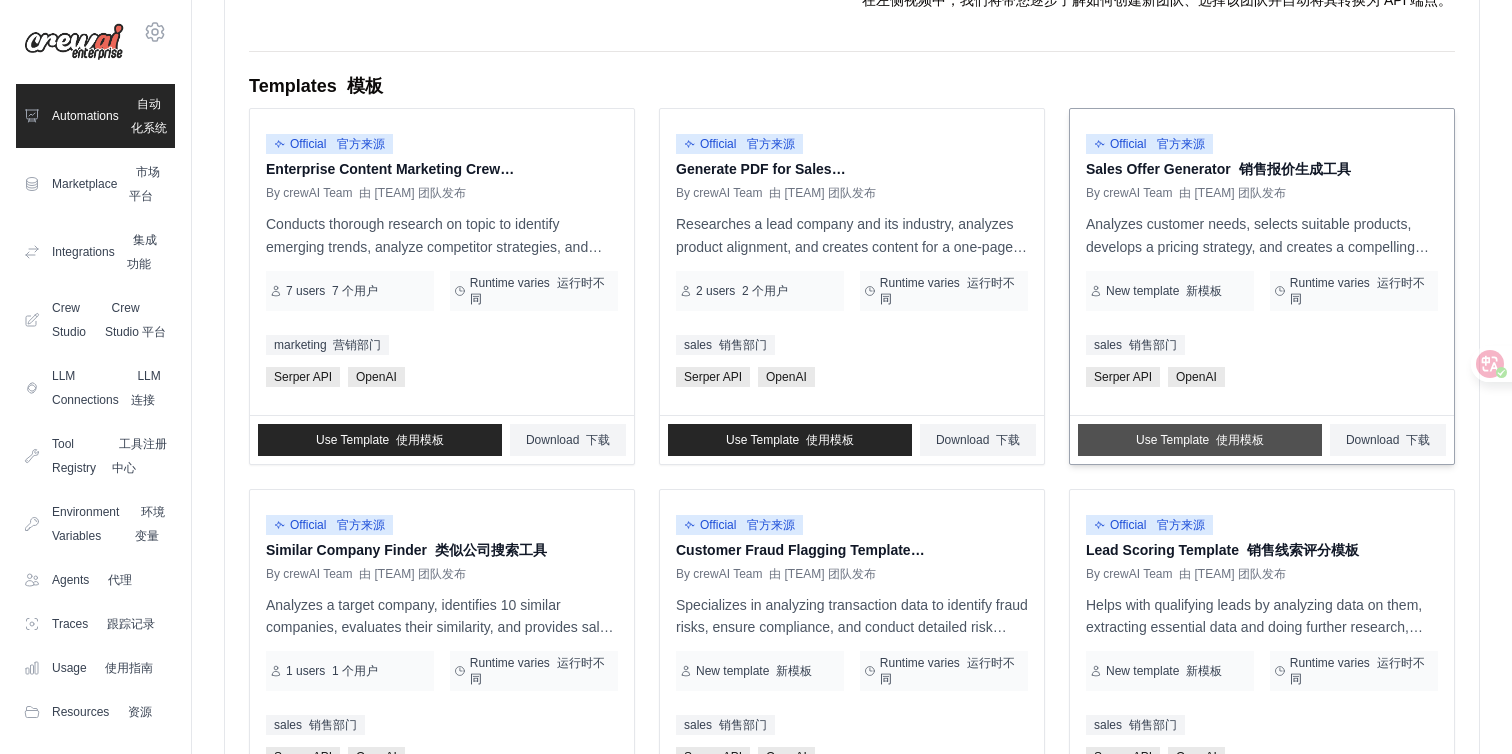 click on "Use Template    使用模板" at bounding box center [1200, 440] 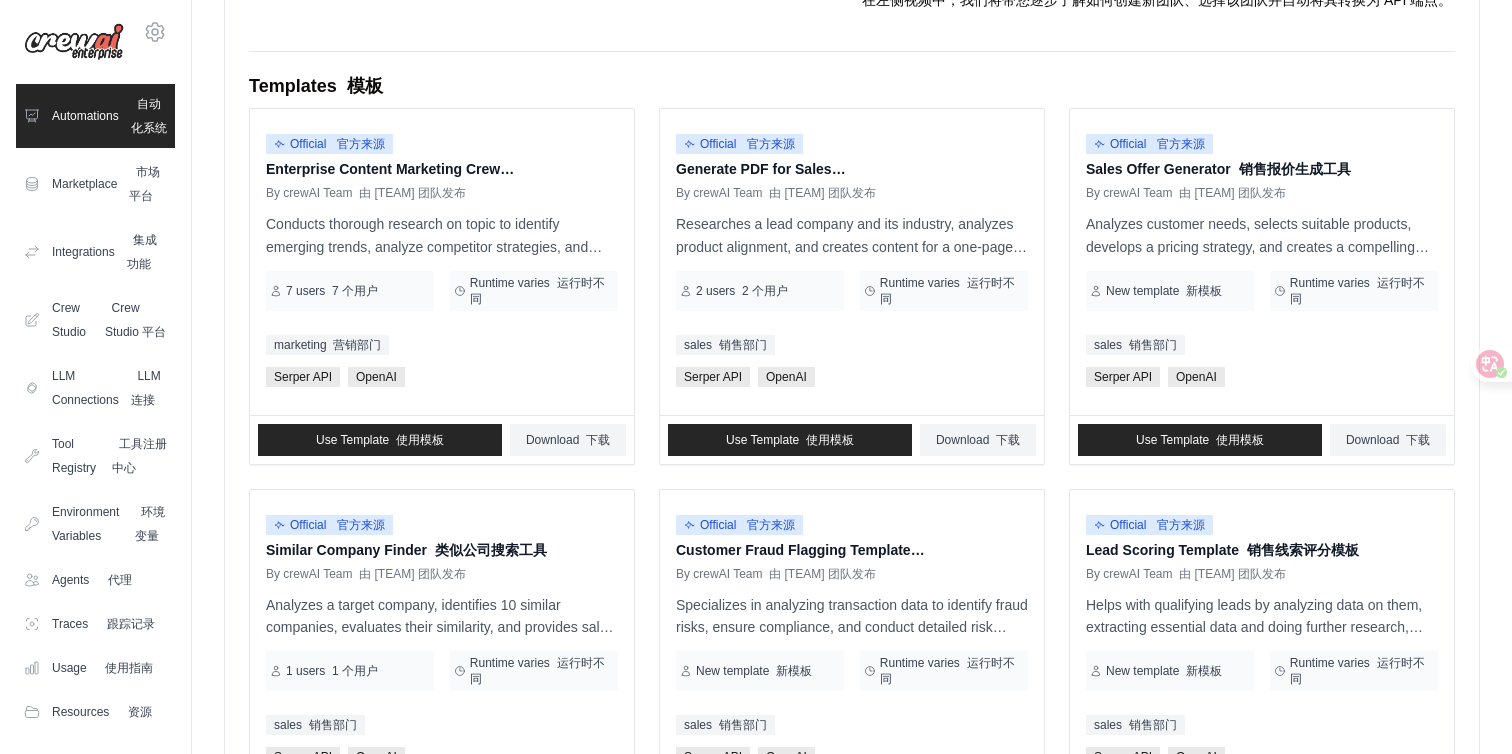 click on "Official
官方来源
Enterprise Content Marketing Crew
企业内容营销部门
By
[TEAM] Team    由 [TEAM] 团队发布
Conducts thorough research on topic to identify emerging trends, analyze competitor strategies, and gather data-driven insights, focusing on [YEAR]. Based on this research, generates engaging content ideas tailored to your brand voice and target audience. Outputs include a list of key insights in bullet points, along with detailed outlines for at least 5 content pieces in multiple formats (blog posts, social media content, infographics, etc.), complete with descriptions, target audiences, and distribution strategies." at bounding box center (852, 476) 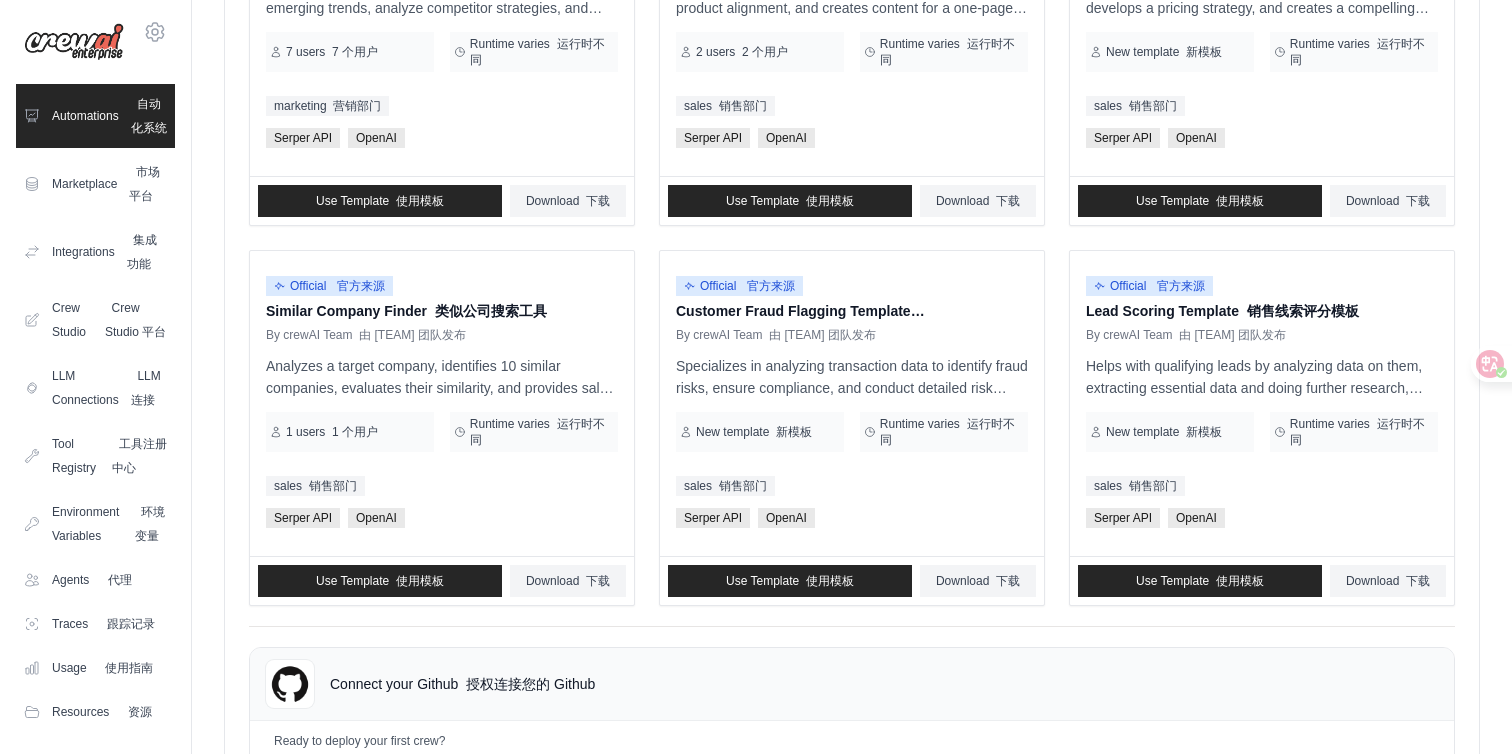 scroll, scrollTop: 597, scrollLeft: 0, axis: vertical 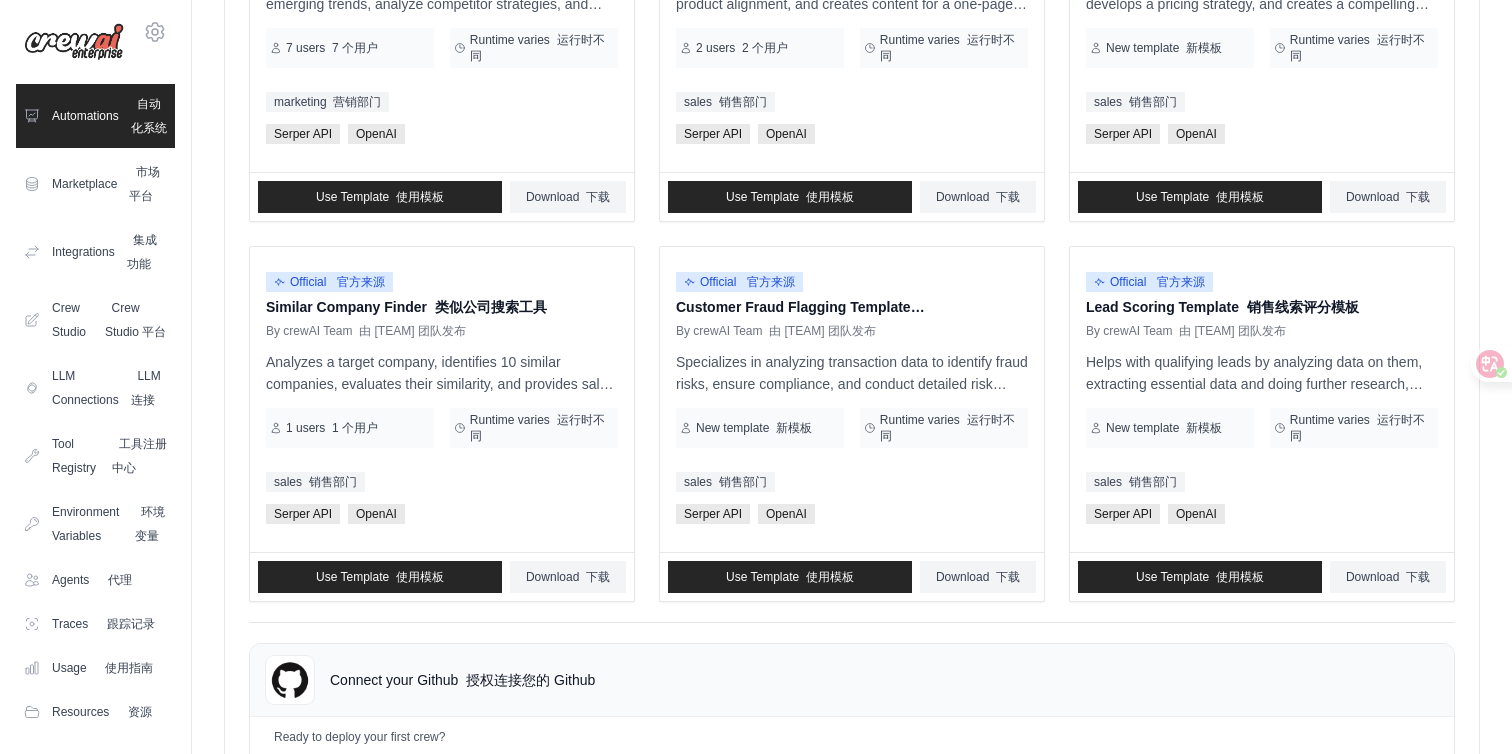 click on "Connect your Github
授权连接您的 Github" at bounding box center [852, 680] 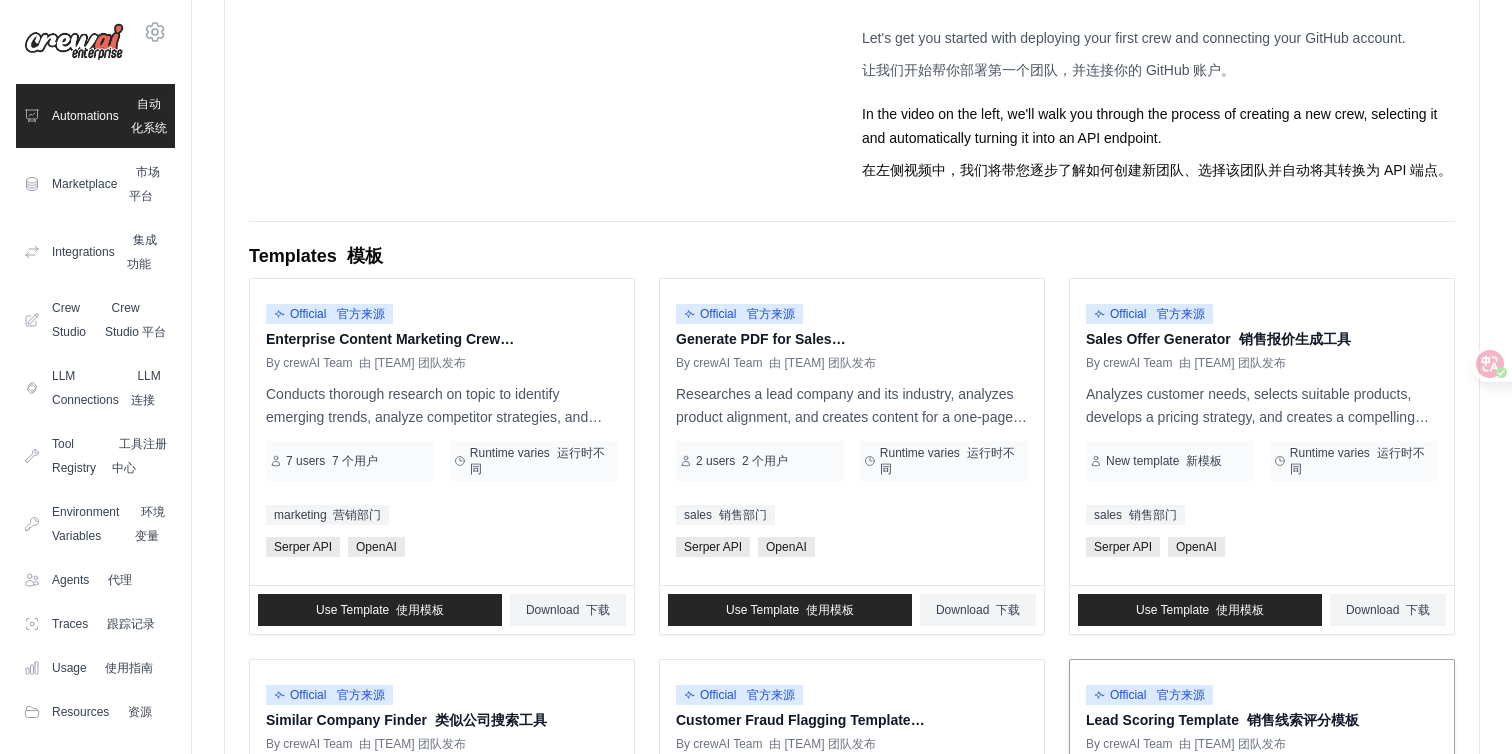 scroll, scrollTop: 0, scrollLeft: 0, axis: both 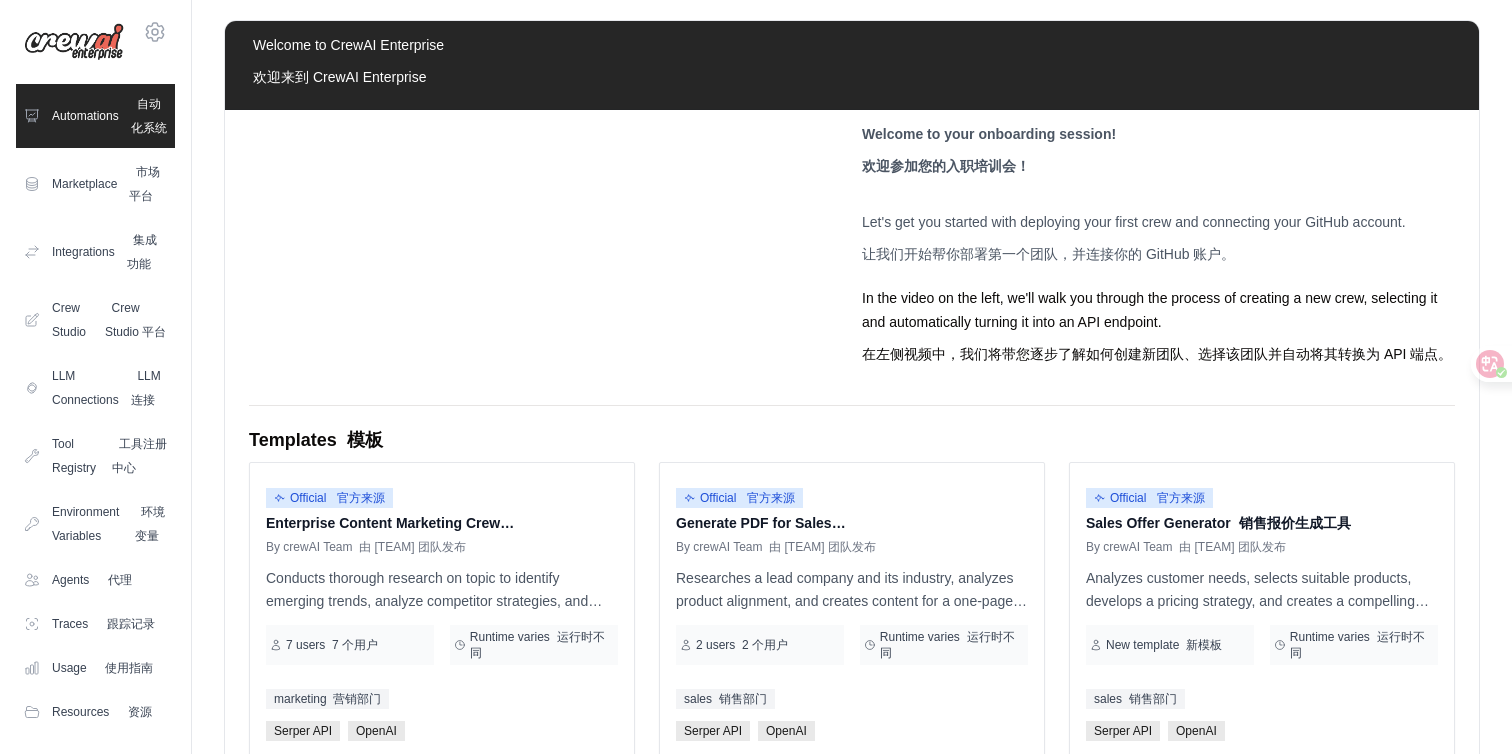 click on "Templates
模板" at bounding box center [852, 440] 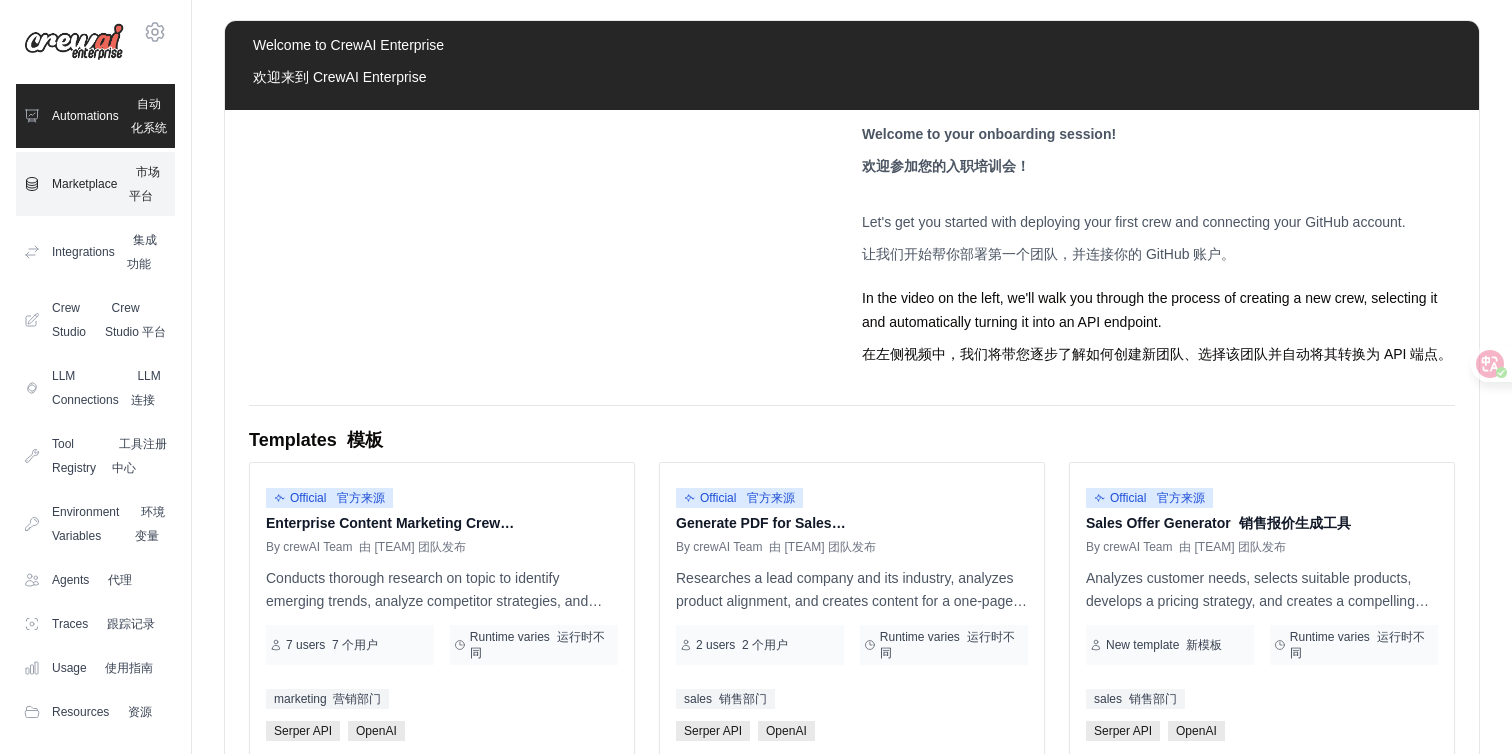 click on "市场平台" at bounding box center [144, 184] 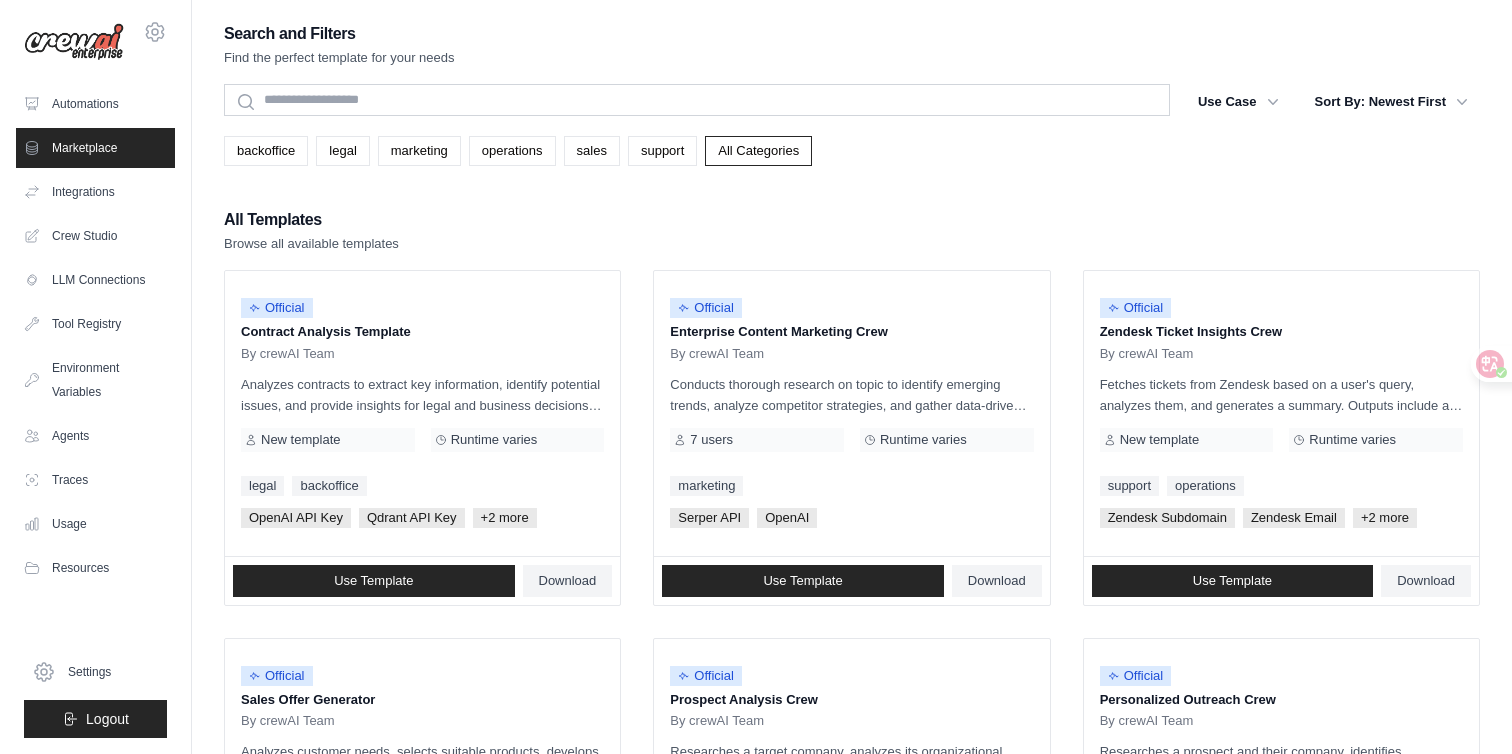 click on "All Templates
Browse all available templates" at bounding box center [852, 230] 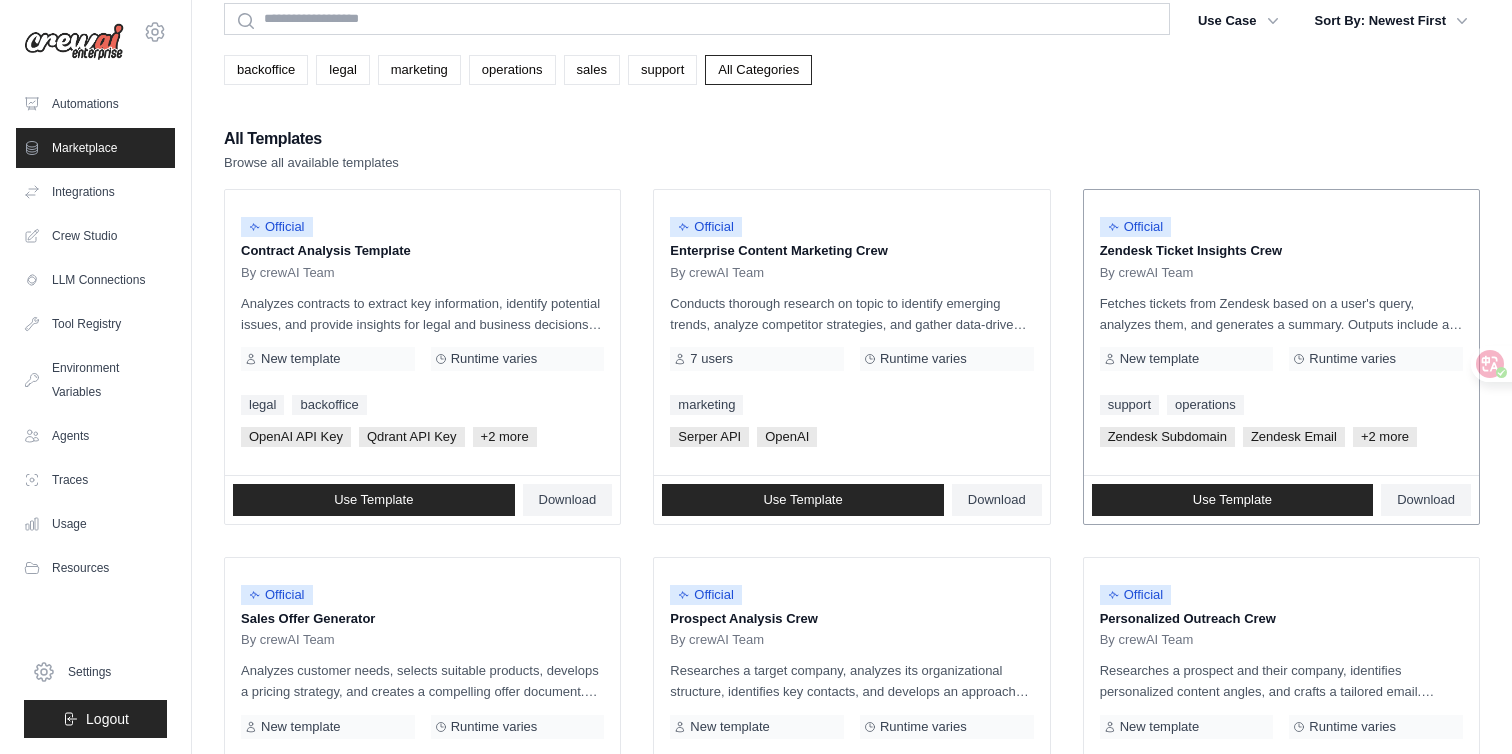 scroll, scrollTop: 0, scrollLeft: 0, axis: both 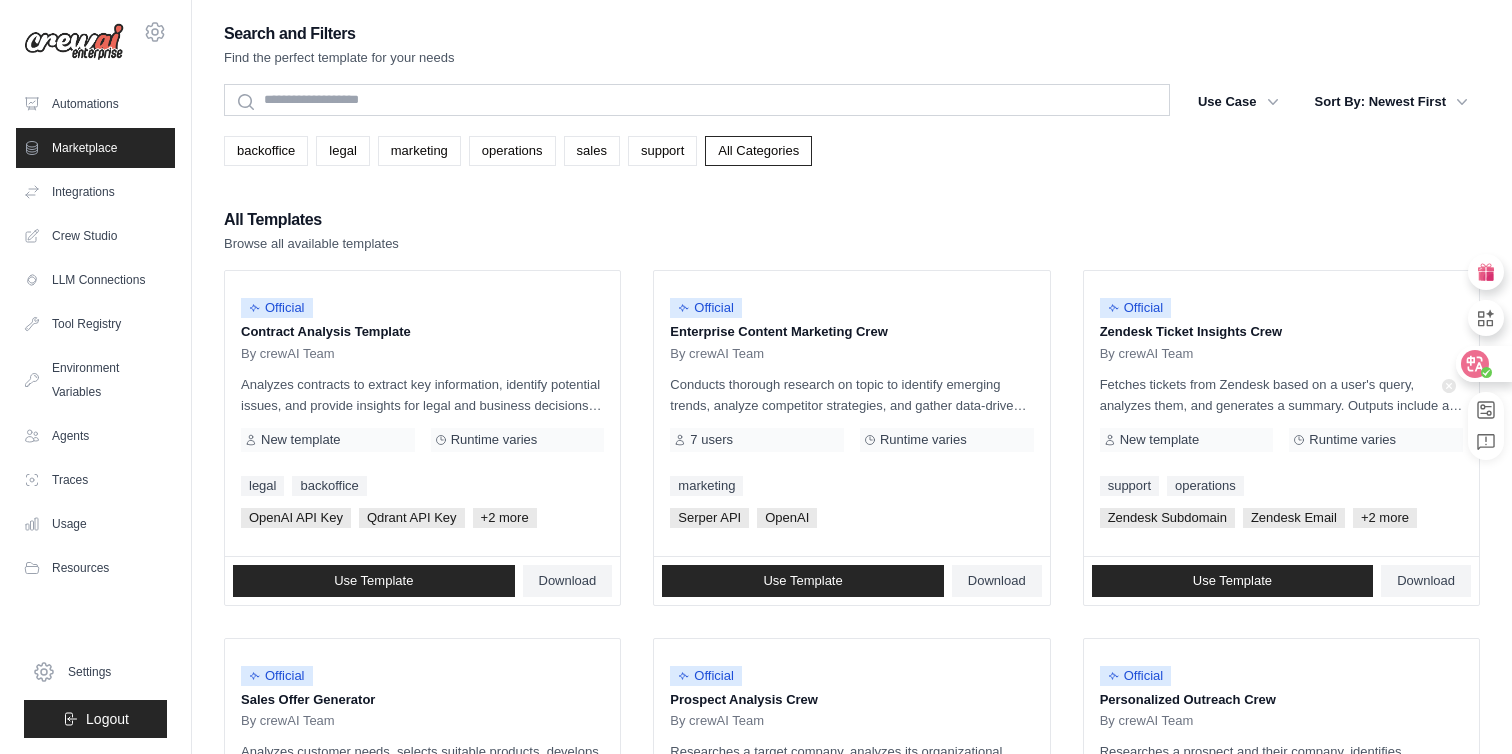 click 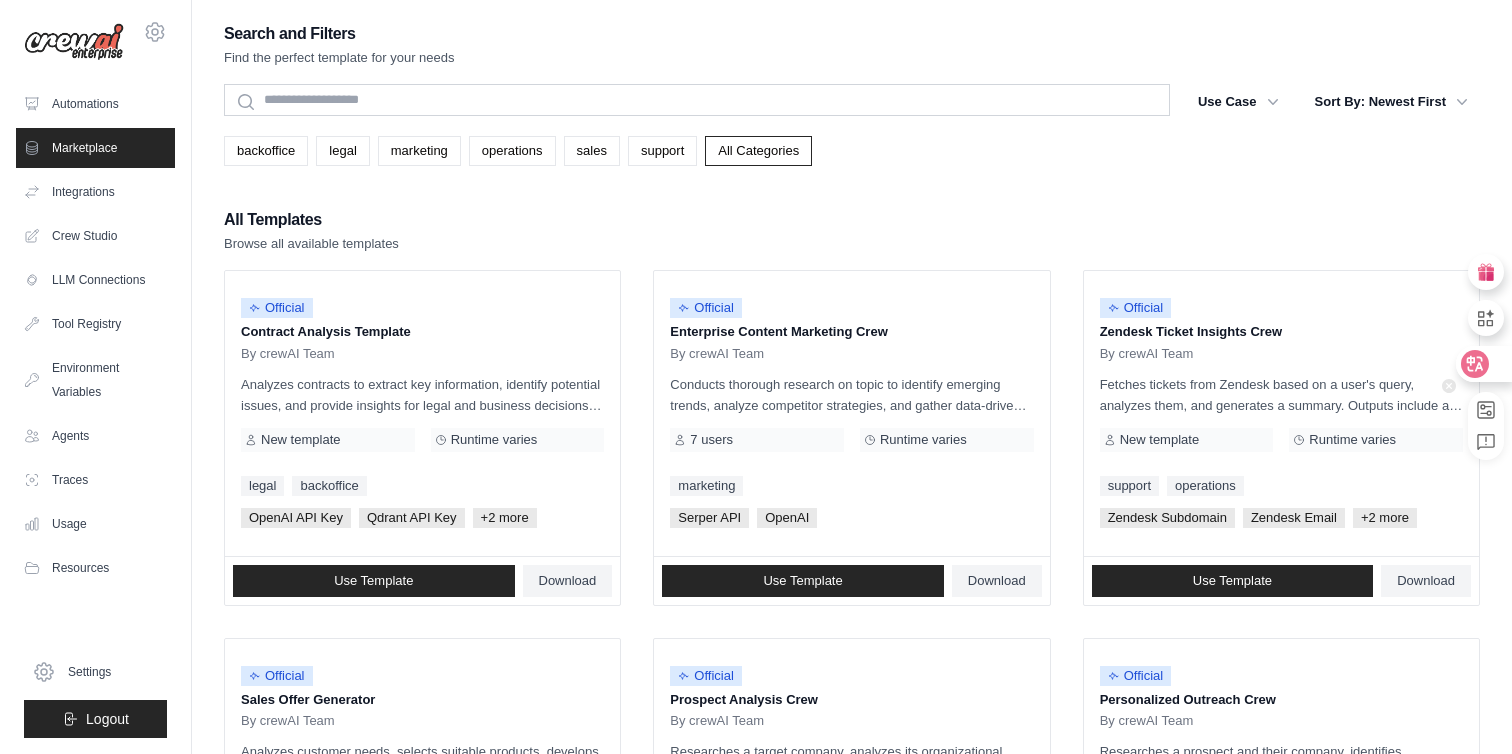 click 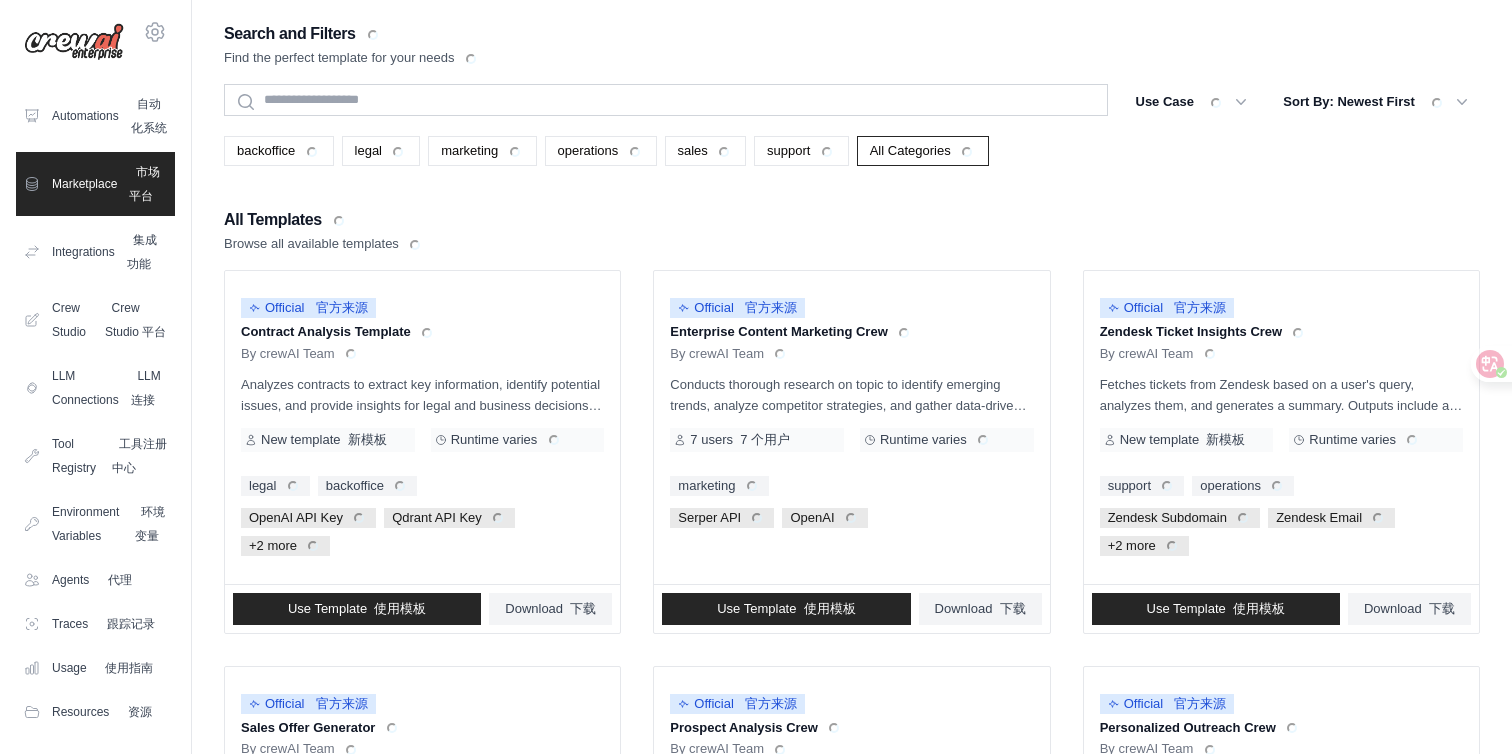 click on "All Templates
Browse all available templates" at bounding box center [852, 230] 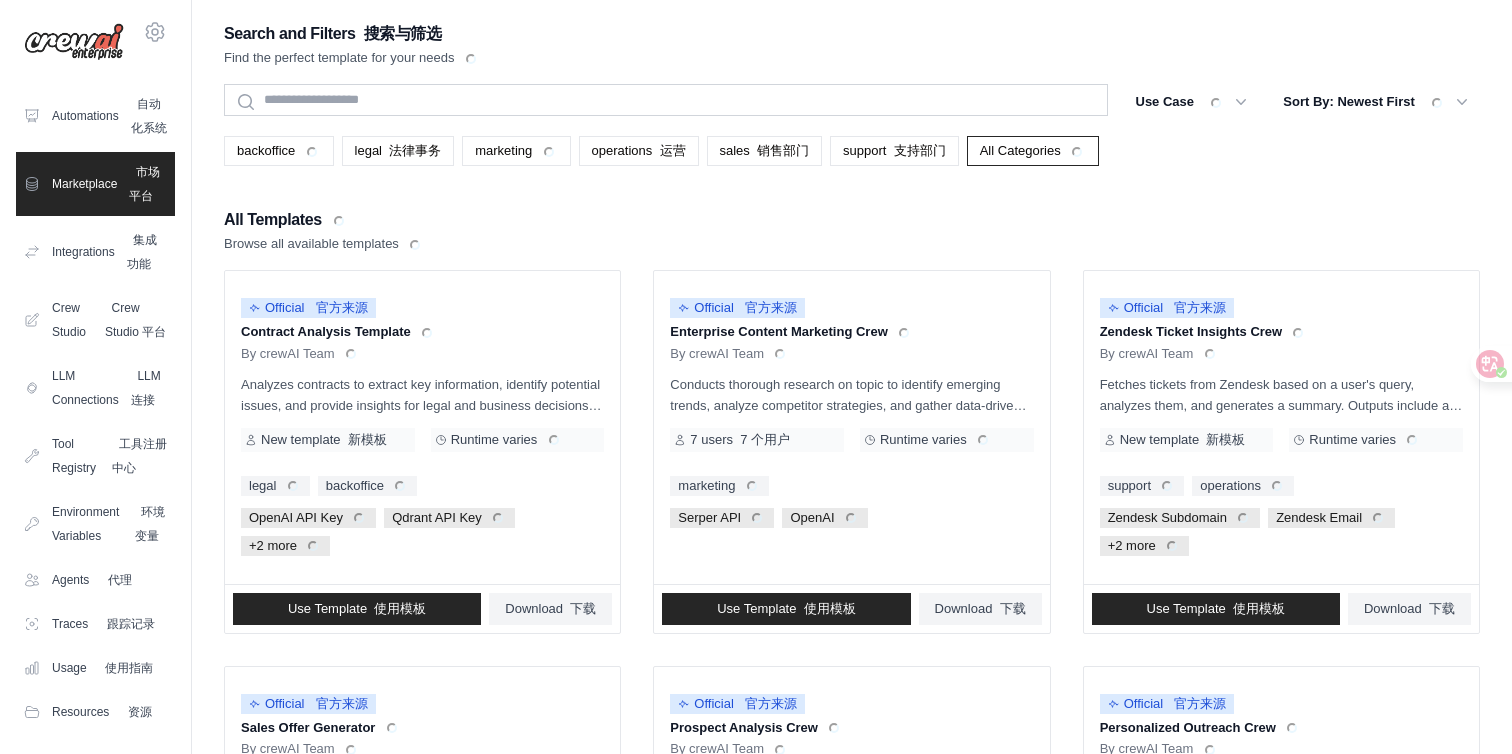 click on "All Templates
Browse all available templates" at bounding box center [852, 230] 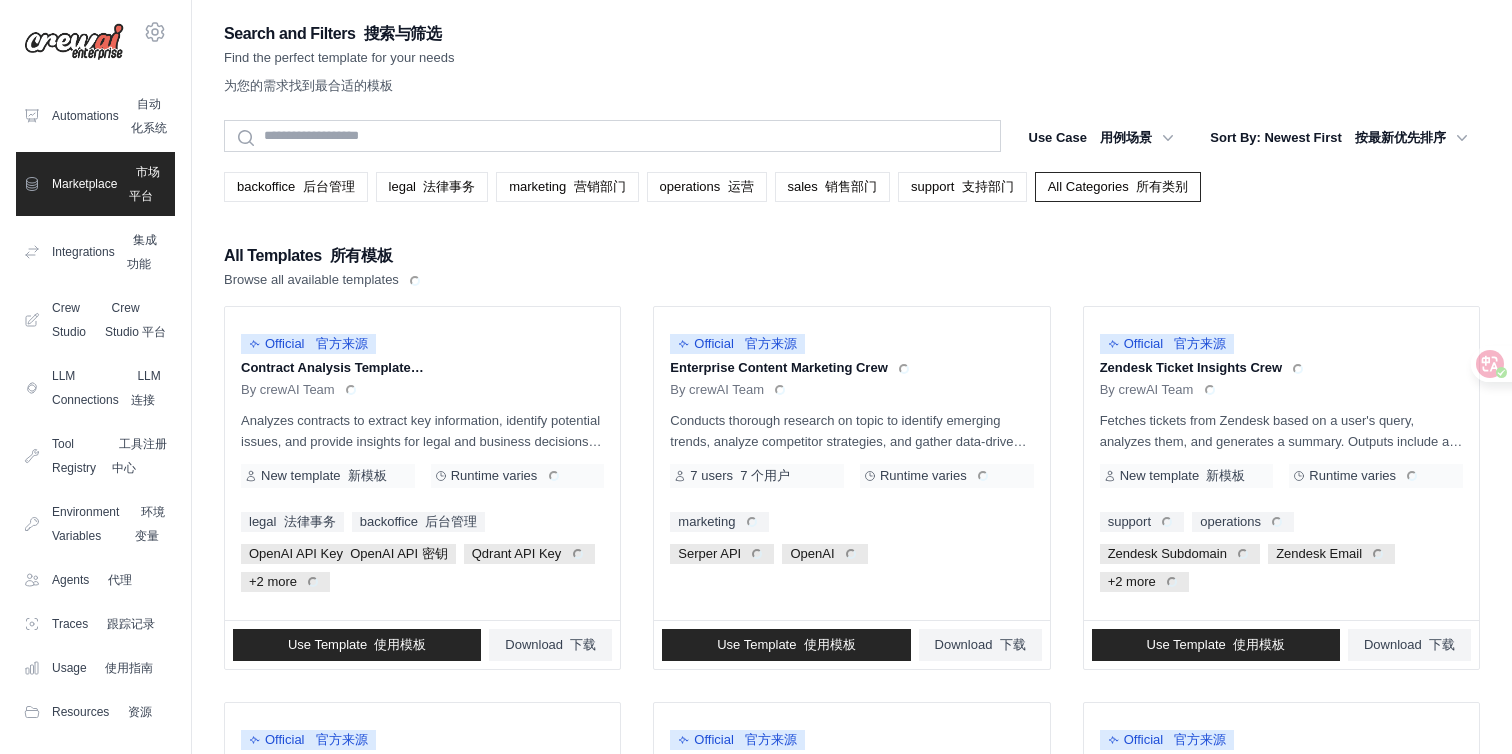 click on "All Templates
所有模板
Browse all available templates" at bounding box center [852, 266] 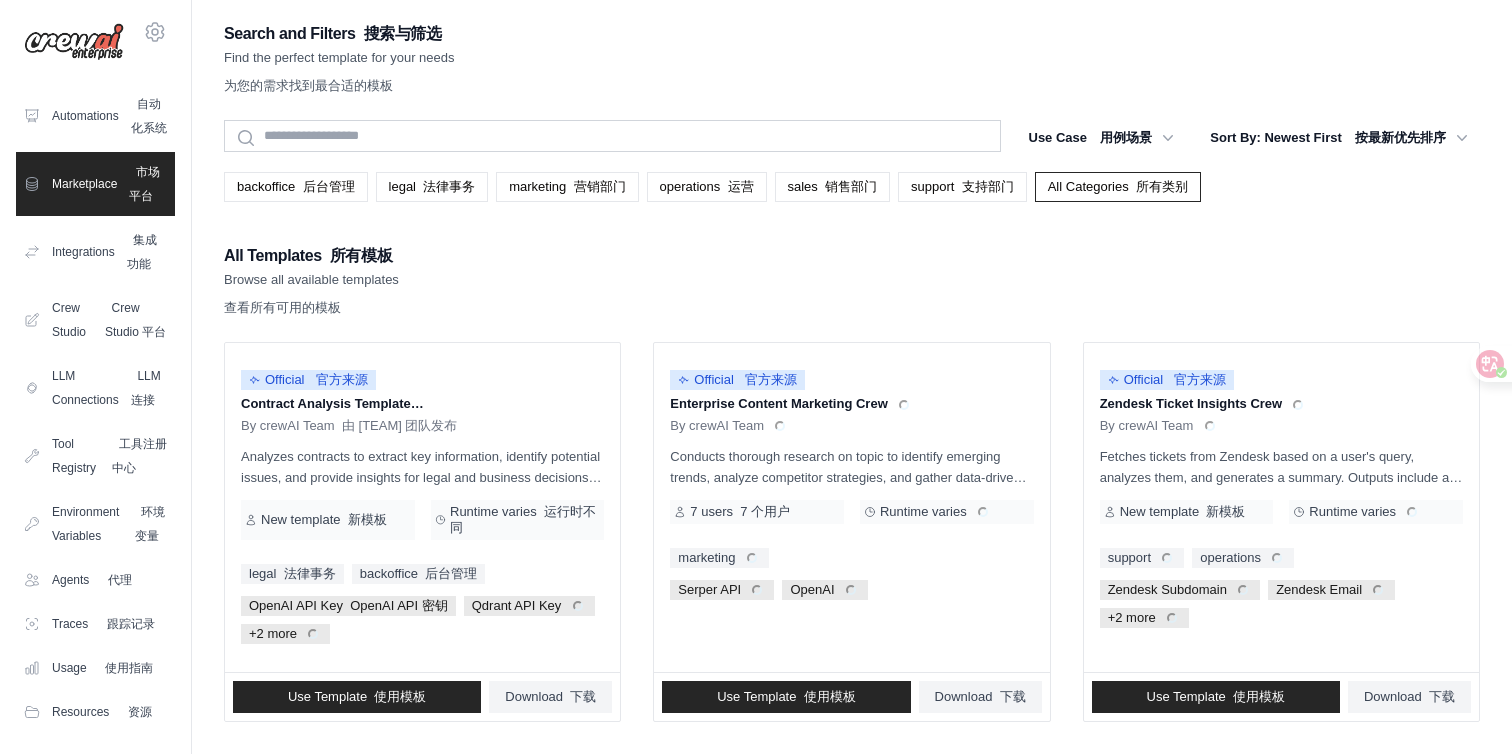 click on "All Templates
所有模板
Browse all available templates
查看所有可用的模板" at bounding box center (852, 284) 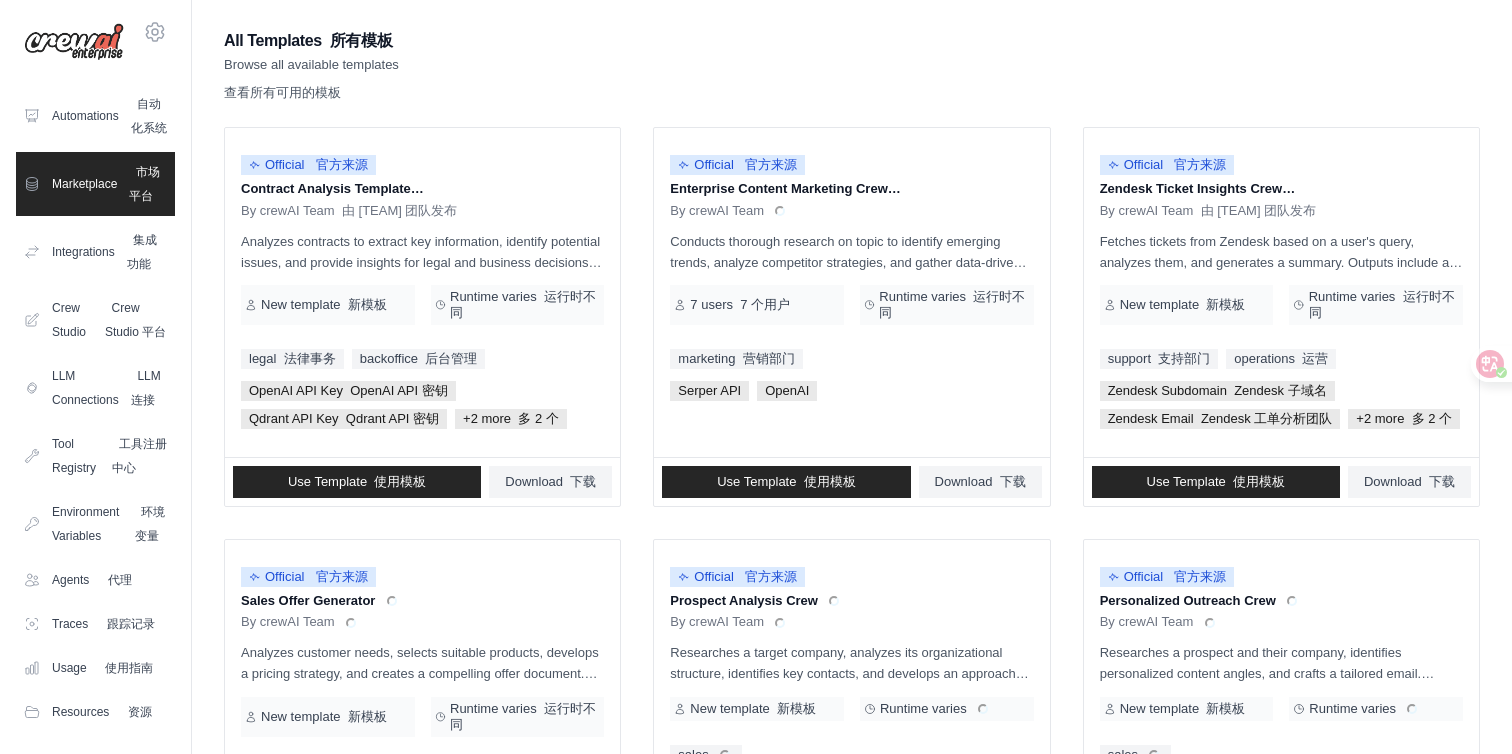 scroll, scrollTop: 230, scrollLeft: 0, axis: vertical 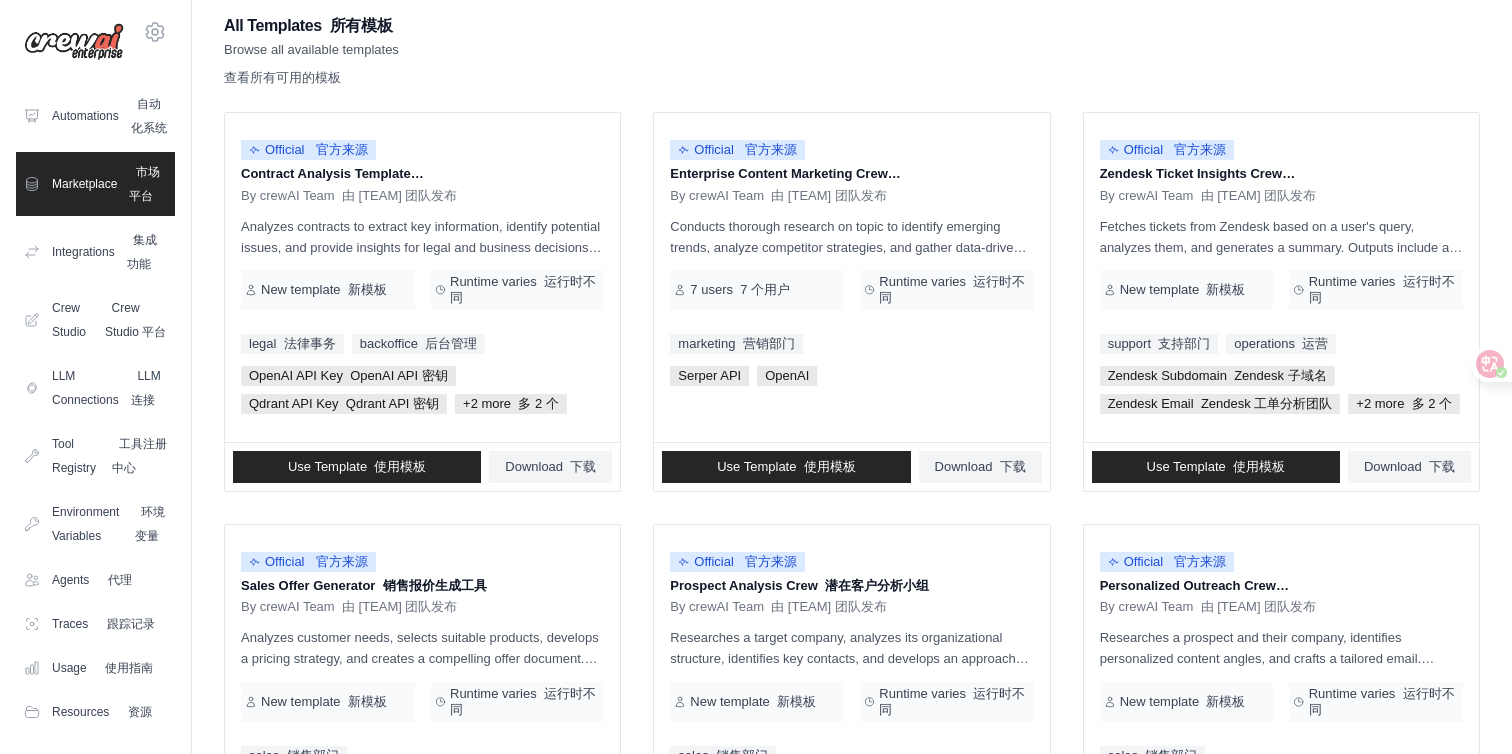 click on "Official
官方来源
Contract Analysis Template
合同分析模板
By
[TEAM]    由 [TEAM] 团队发布
Analyzes contracts to extract key information, identify potential issues, and provide insights for legal and business decisions using a qdrant vector database.
分析合同，提取关键信息，识别潜在问题，为法律和商业决策提供见解，利用 qdrant 向量数据库。
New template
新模板
Runtime varies
运行时不同" at bounding box center [852, 875] 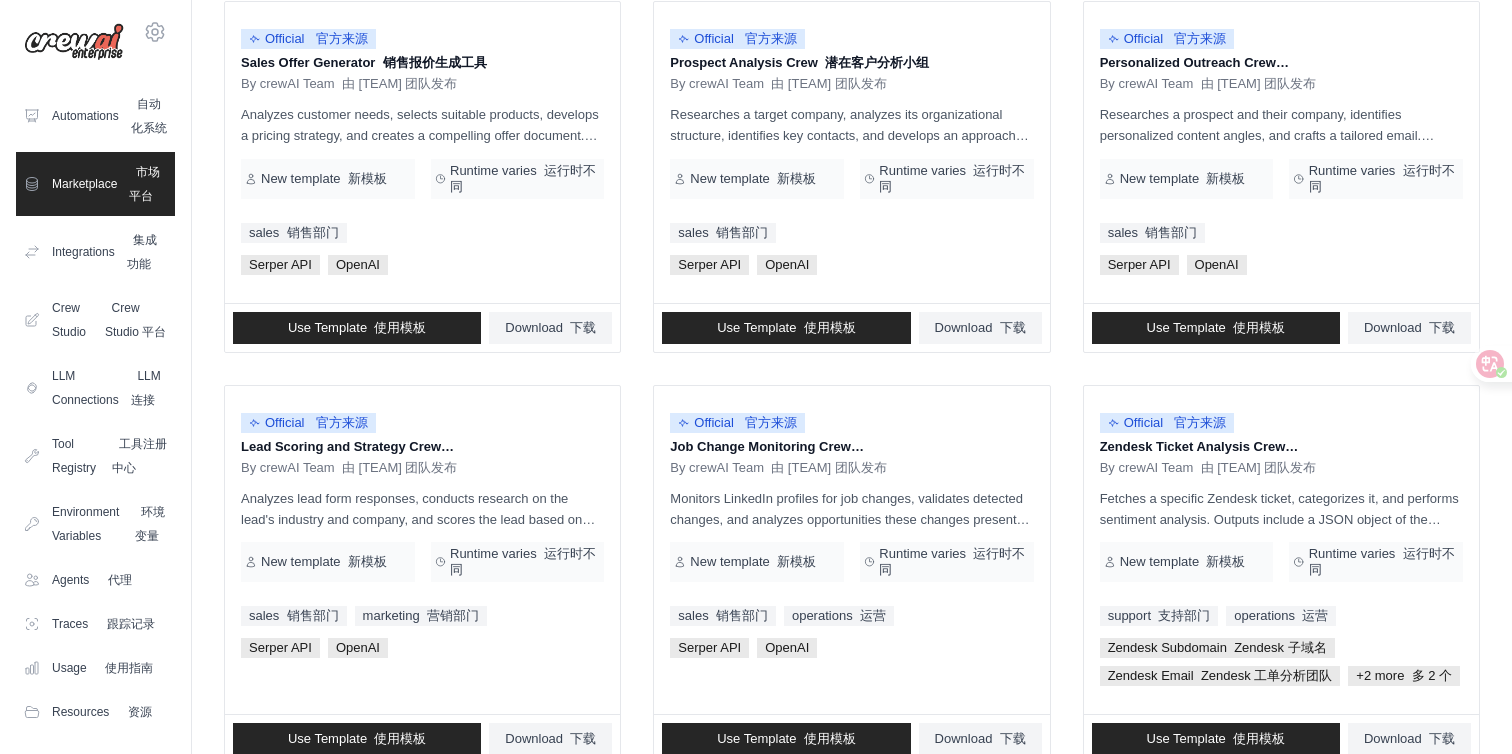 scroll, scrollTop: 1291, scrollLeft: 0, axis: vertical 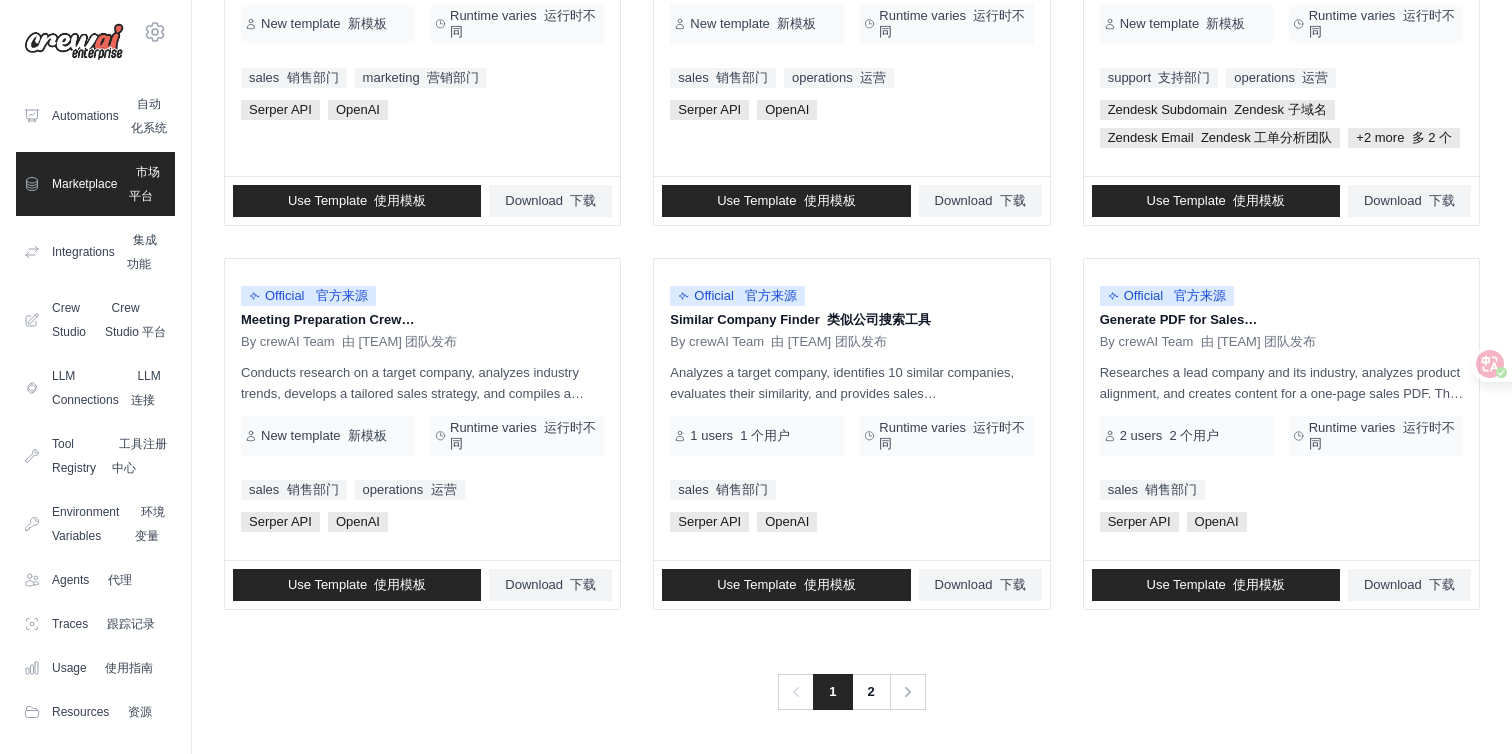click on "Official
官方来源
Contract Analysis Template
合同分析模板
By
[TEAM]    由 [TEAM] 团队发布
Analyzes contracts to extract key information, identify potential issues, and provide insights for legal and business decisions using a qdrant vector database.
分析合同，提取关键信息，识别潜在问题，为法律和商业决策提供见解，利用 qdrant 向量数据库。
New template
新模板
Runtime varies
运行时不同" at bounding box center [852, -170] 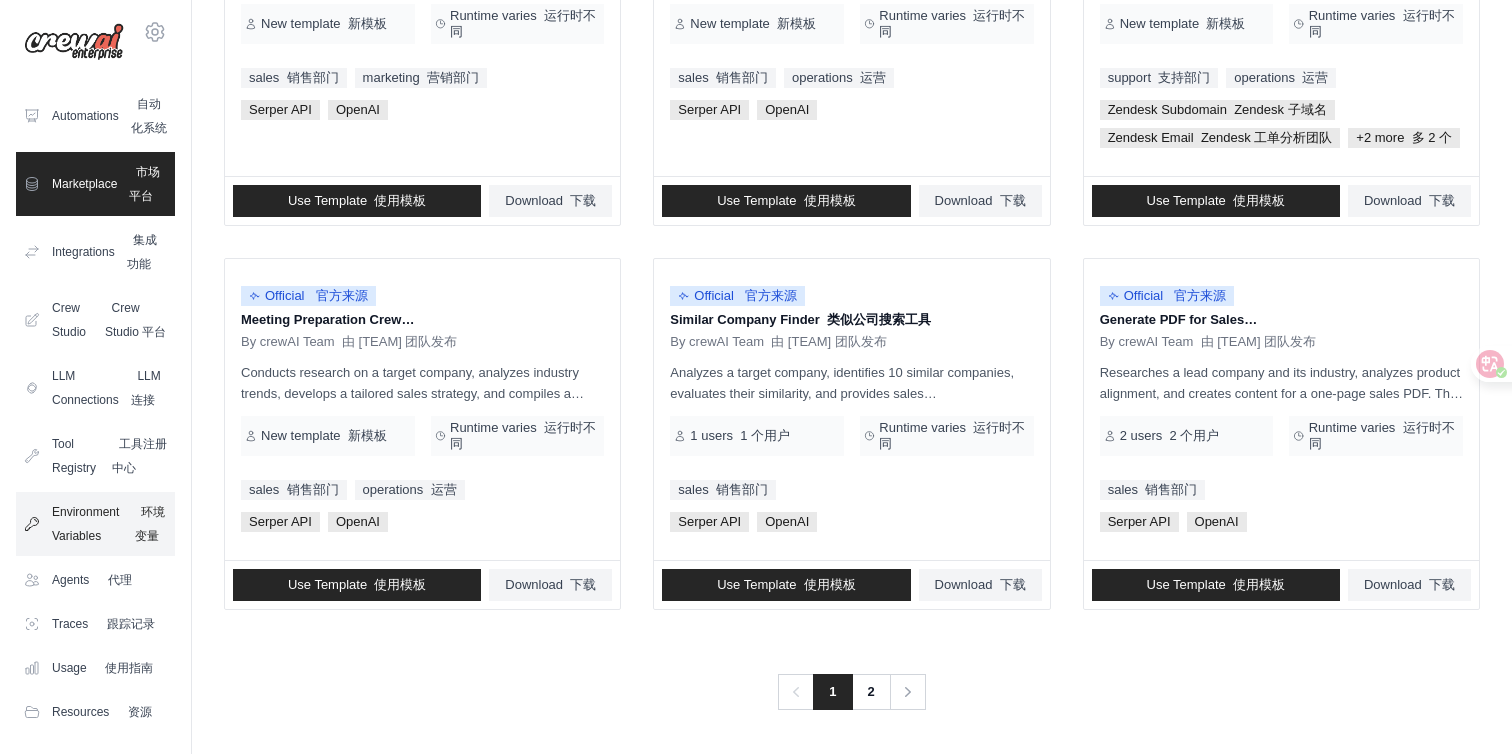 scroll, scrollTop: 156, scrollLeft: 0, axis: vertical 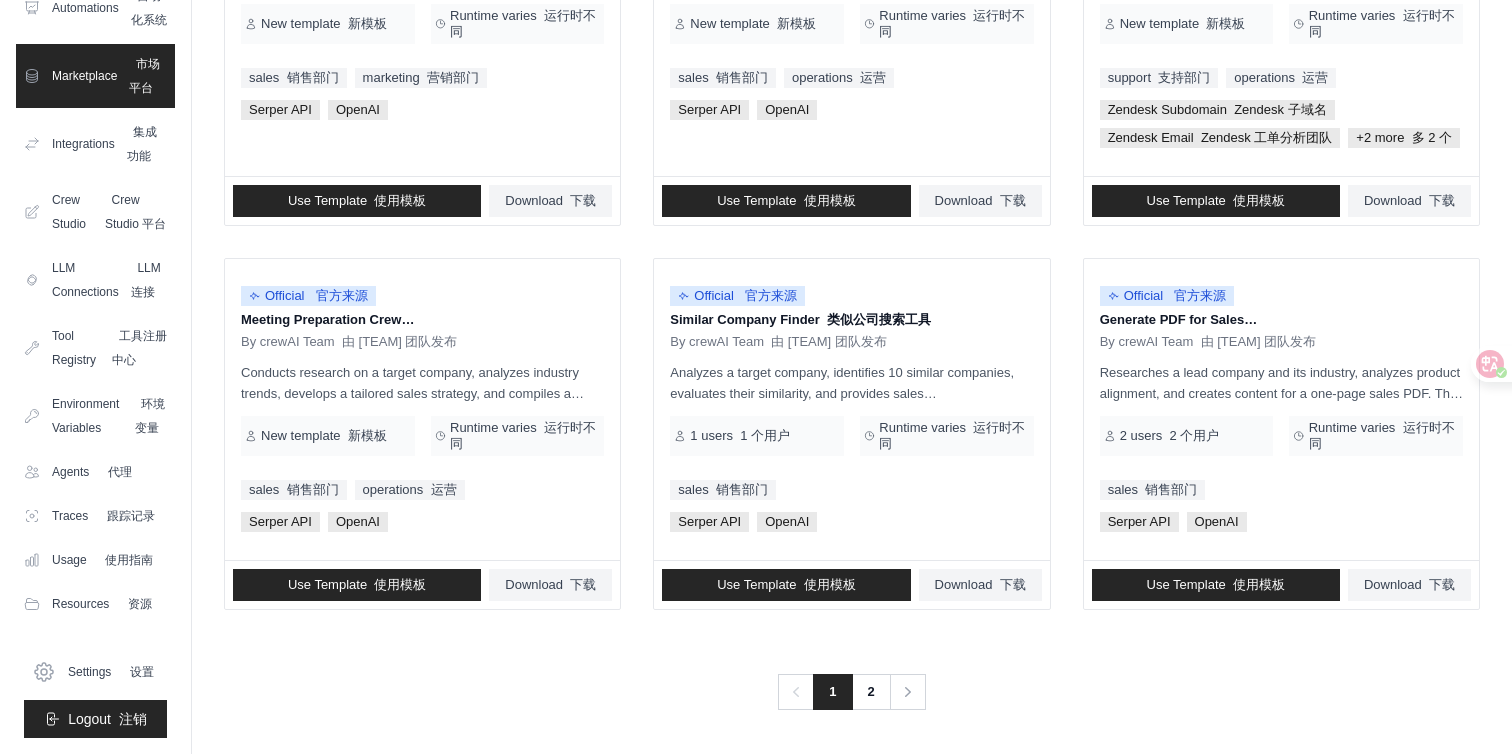 click on "Previous
1
2
Next" at bounding box center (852, 680) 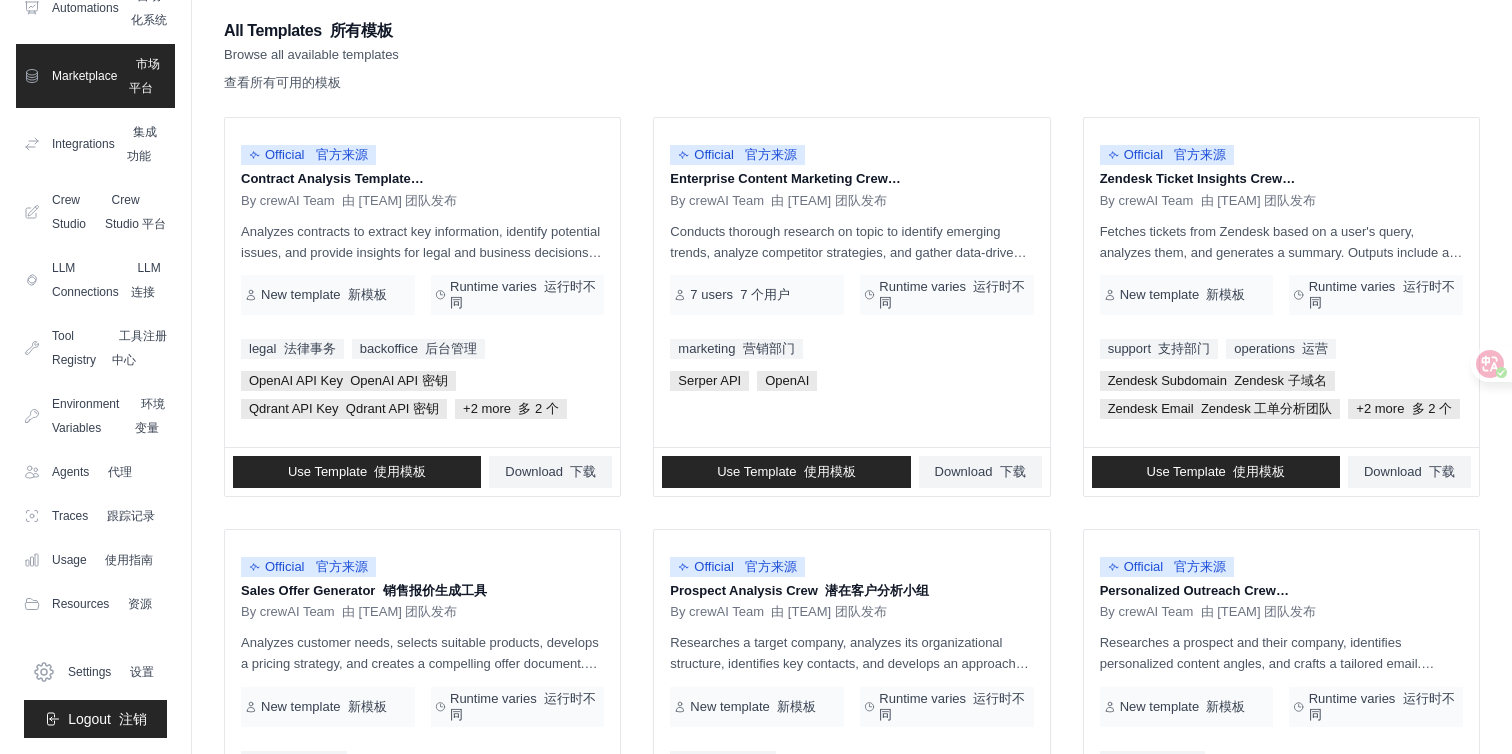 scroll, scrollTop: 219, scrollLeft: 0, axis: vertical 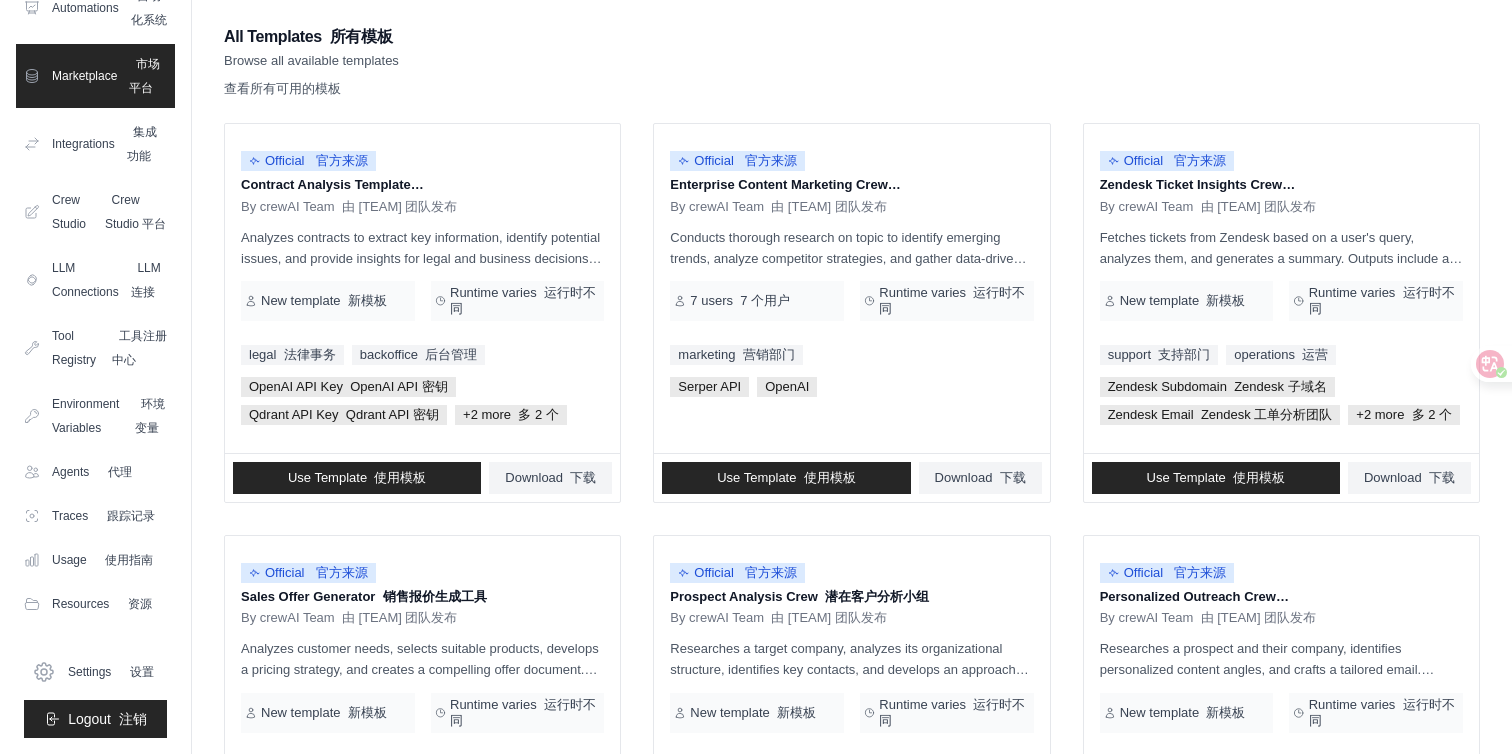 click on "All Templates
所有模板
Browse all available templates
查看所有可用的模板" at bounding box center (852, 65) 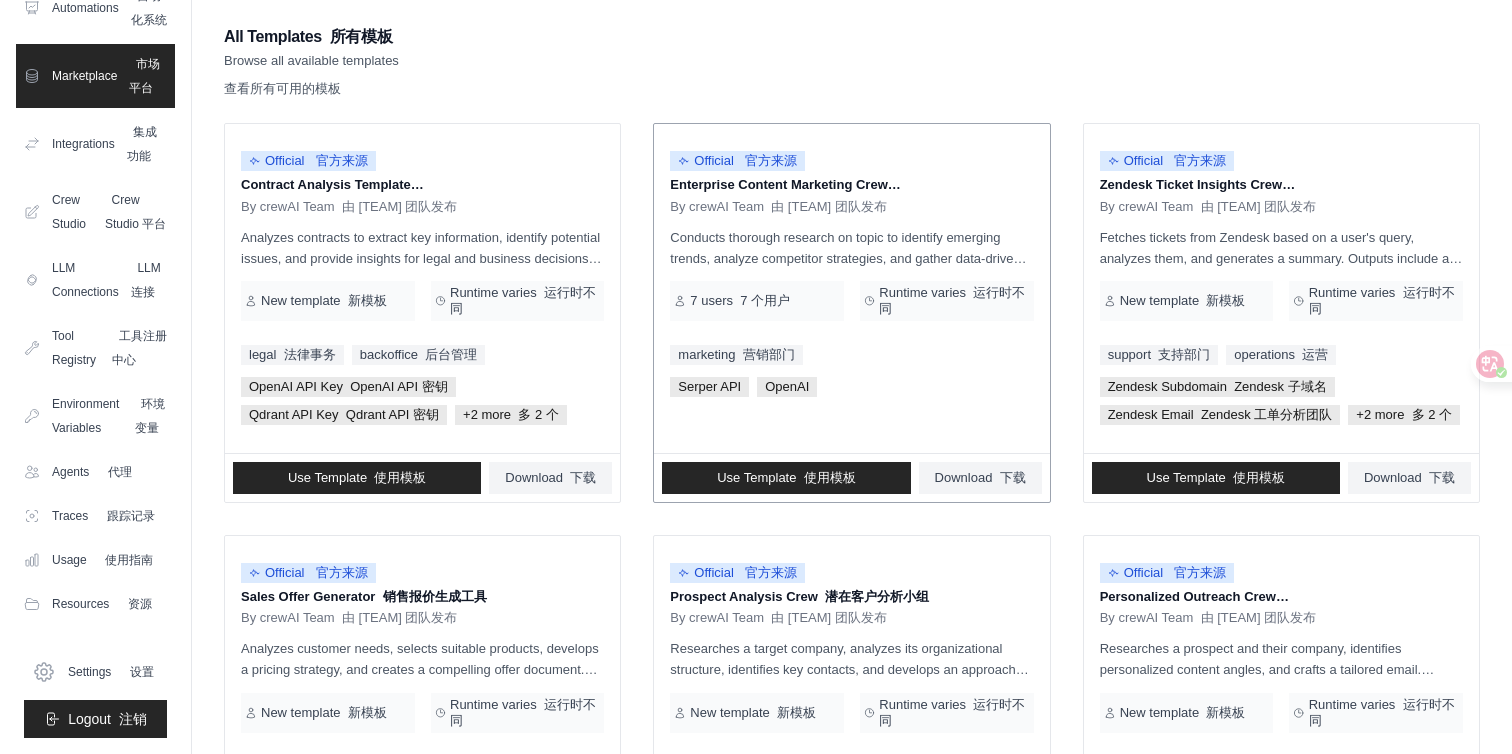 click on "Conducts thorough research on topic to identify emerging trends, analyze competitor strategies, and gather data-driven insights, focusing on [YEAR]. Based on this research, generates engaging content ideas tailored to your brand voice and target audience. Outputs include a list of key insights in bullet points, along with detailed outlines for at least 5 content pieces in multiple formats (blog posts, social media content, infographics, etc.), complete with descriptions, target audiences, and distribution strategies.
对主题进行深入研究，以识别新兴趋势、分析竞争对手策略并收集数据驱动的洞察，重点关注 [YEAR]。基于这项研究，根据您的品牌声音和目标受众生成引人入胜的内容创意。输出内容包括要点列表，以及至少 5 个内容项目的详细大纲，涵盖多种格式（博客文章、社交媒体内容、信息图表等），并附有描述、目标受众和分发策略。" at bounding box center [851, 248] 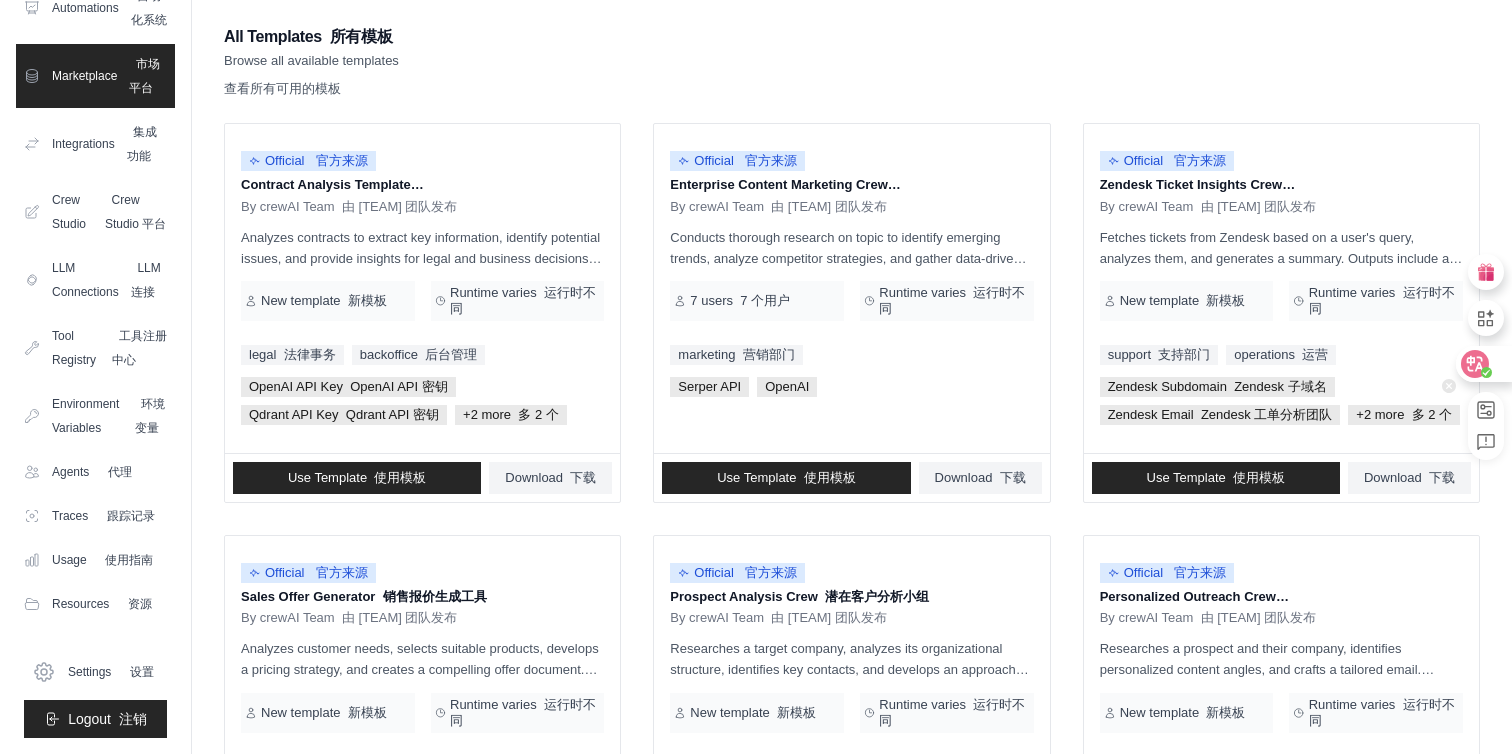 click 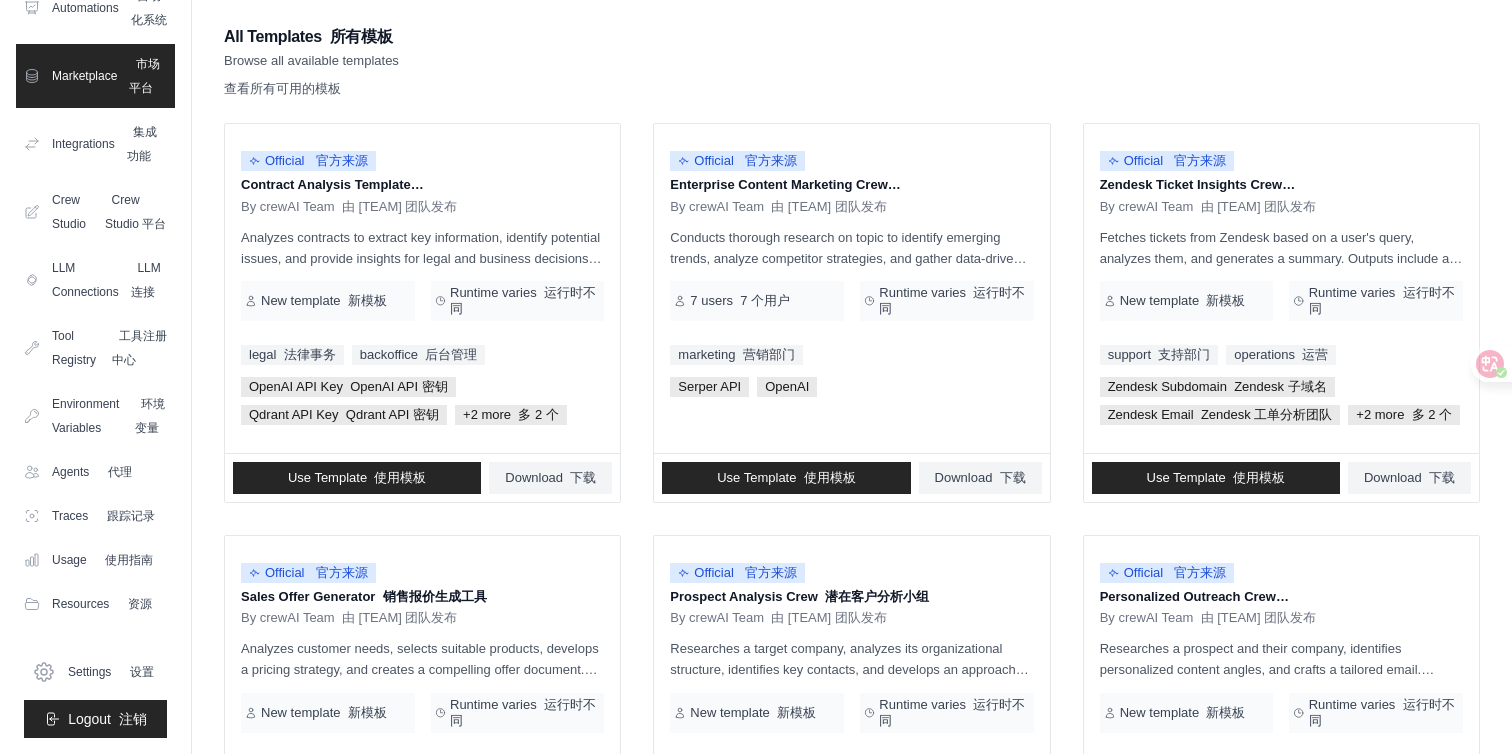 scroll, scrollTop: 0, scrollLeft: 0, axis: both 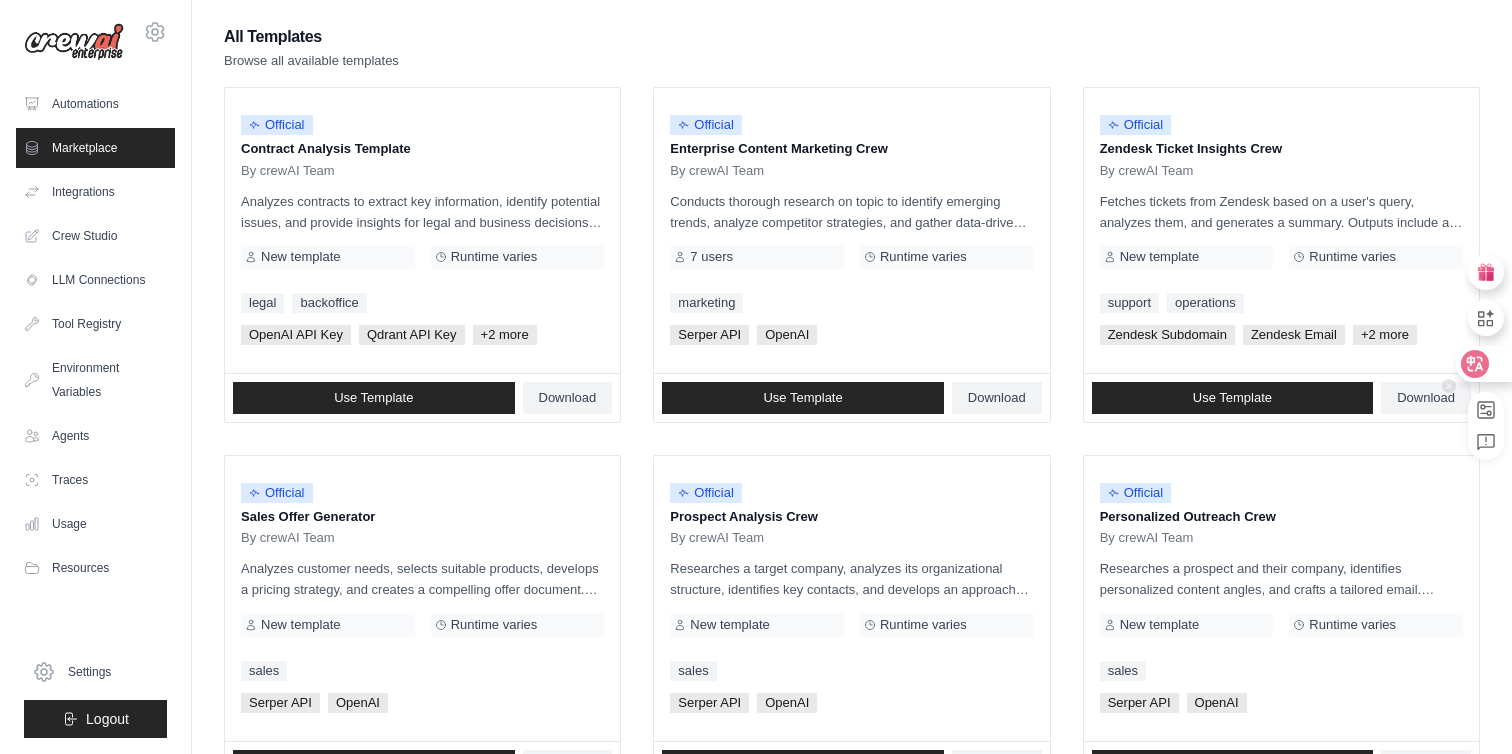 click 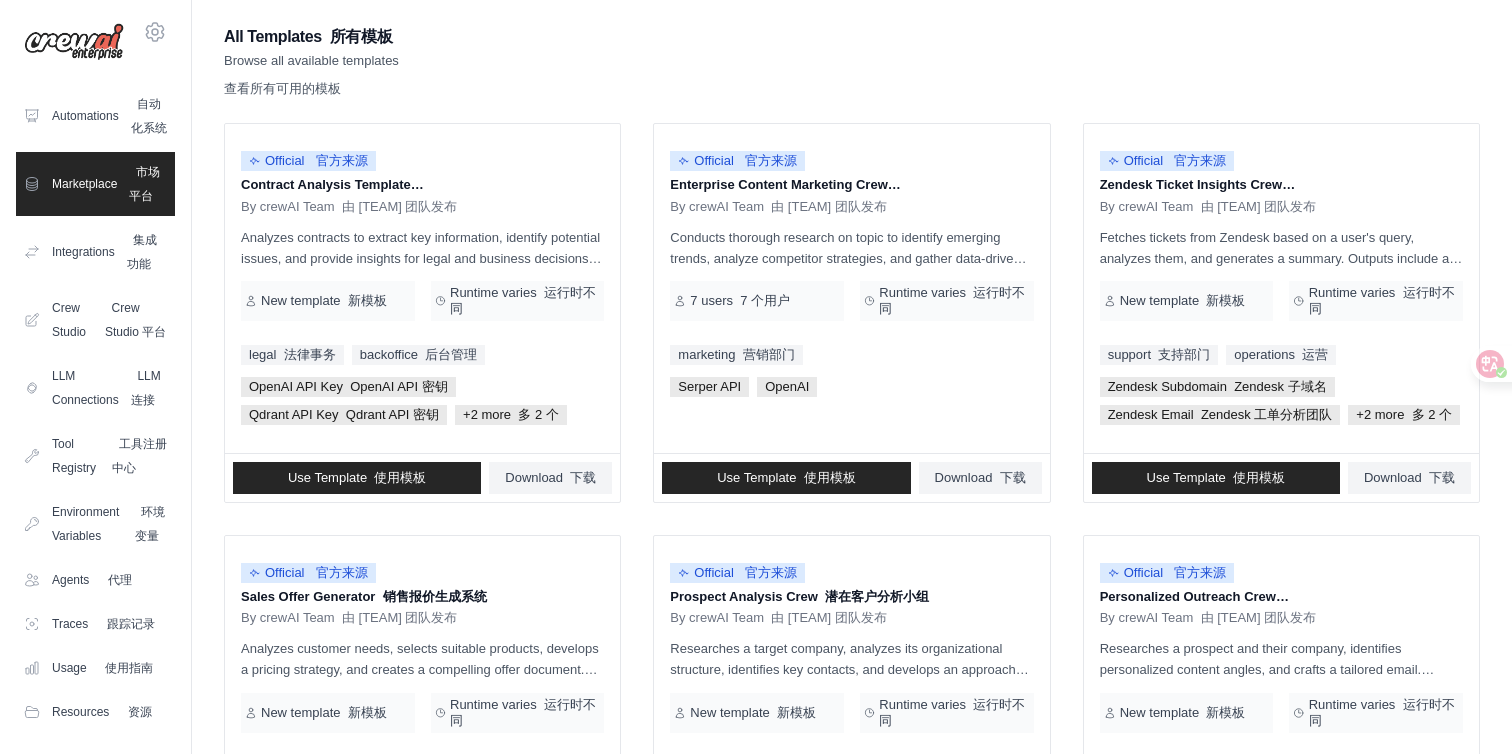 click on "All Templates
所有模板
Browse all available templates
查看所有可用的模板" at bounding box center (852, 65) 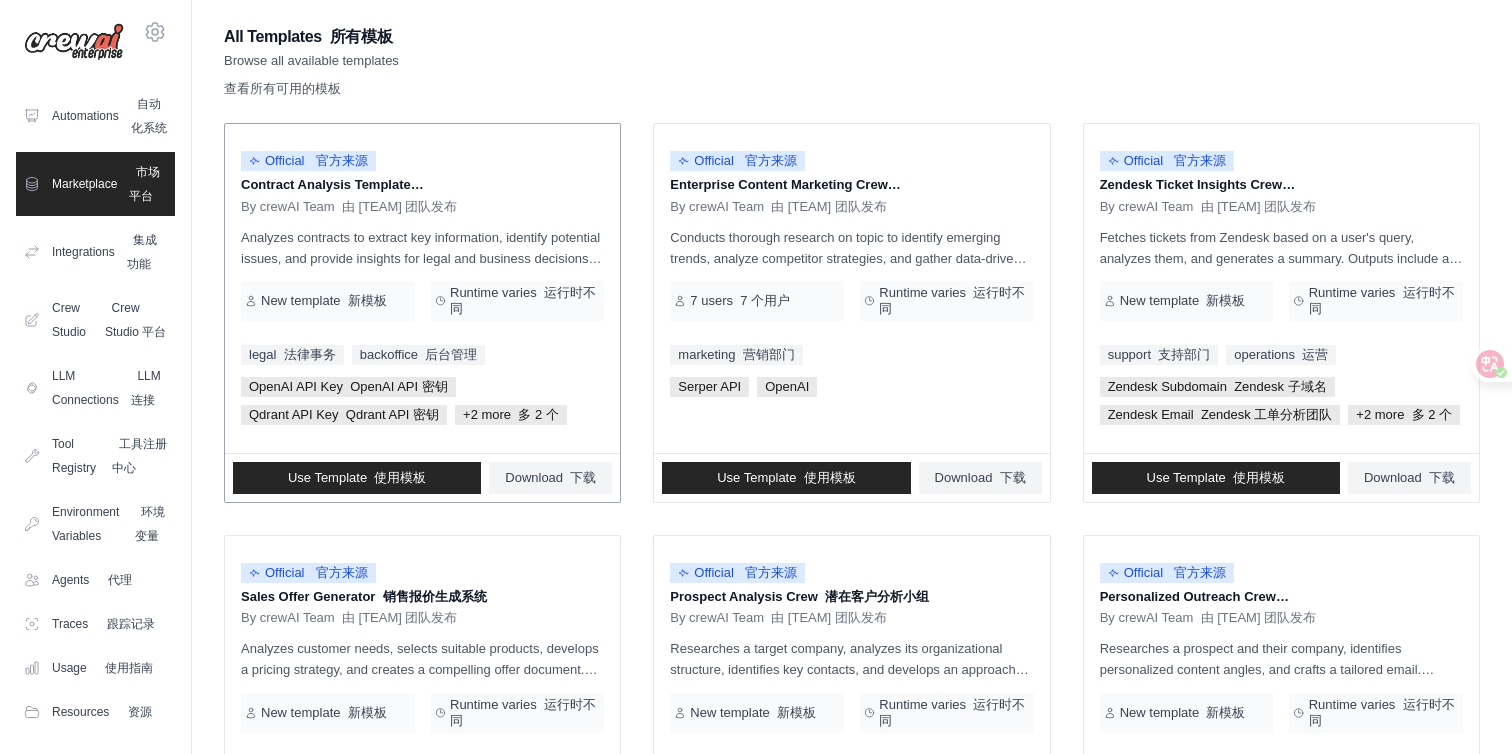 click on "Contract Analysis Template
合同分析模板" at bounding box center (422, 185) 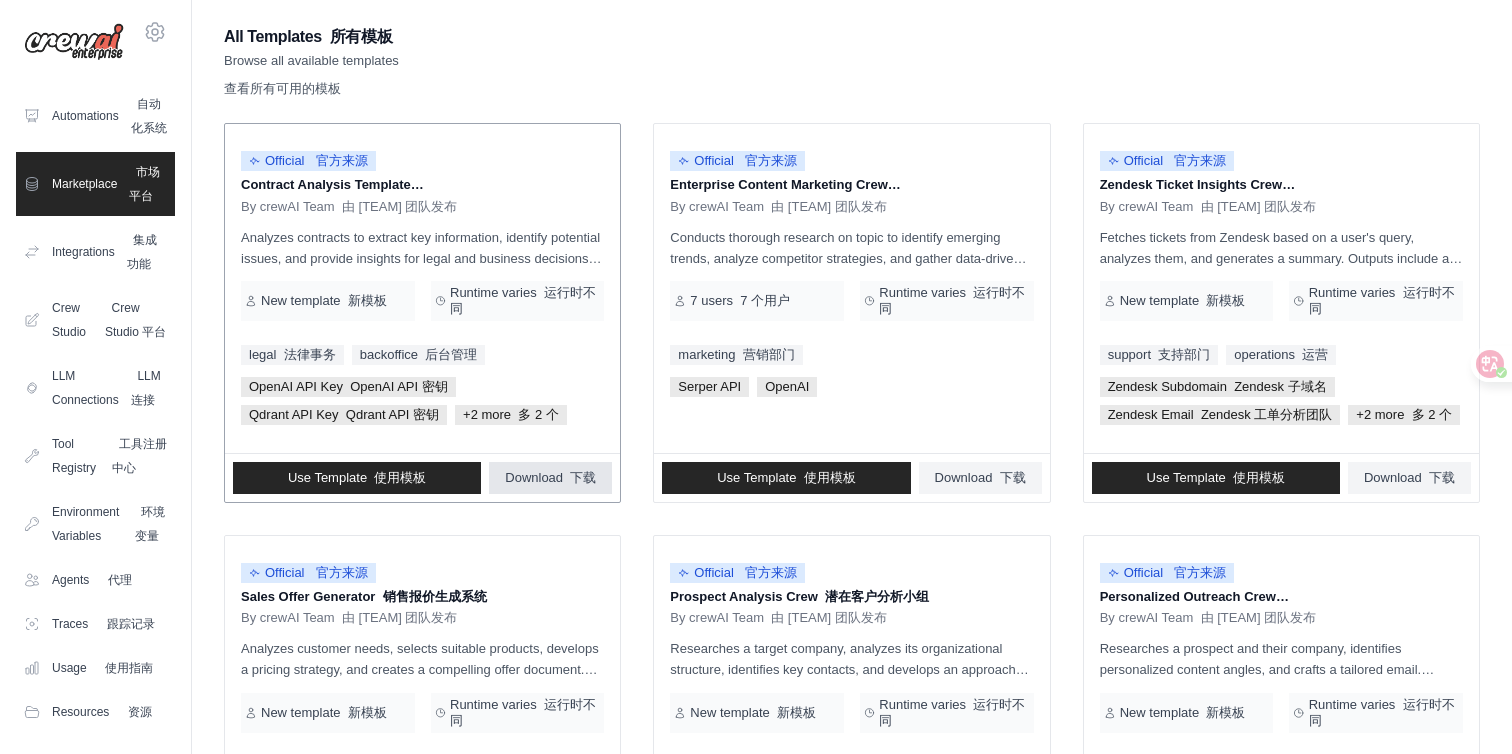 click on "Download    下载" at bounding box center (550, 478) 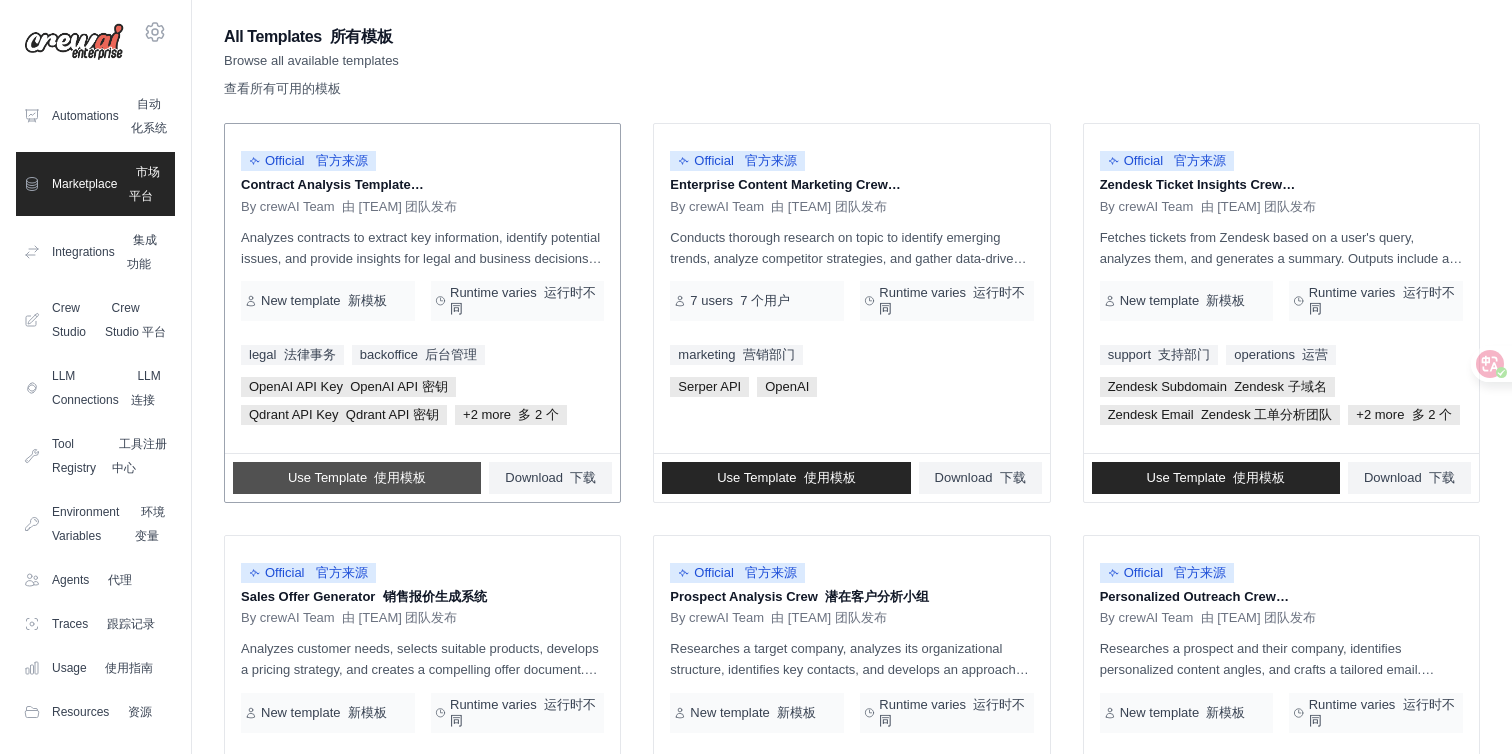 click on "使用模板" at bounding box center [400, 477] 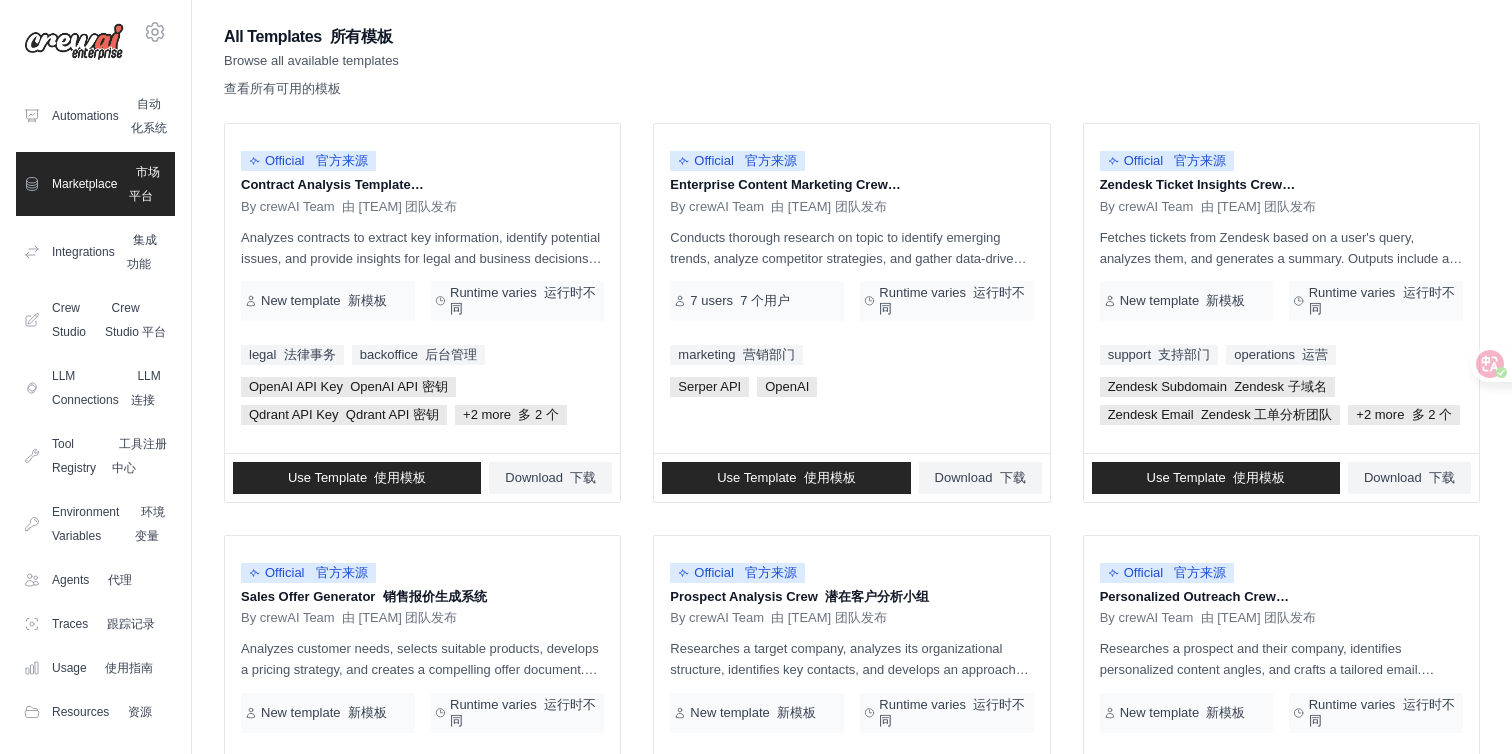 scroll, scrollTop: 0, scrollLeft: 0, axis: both 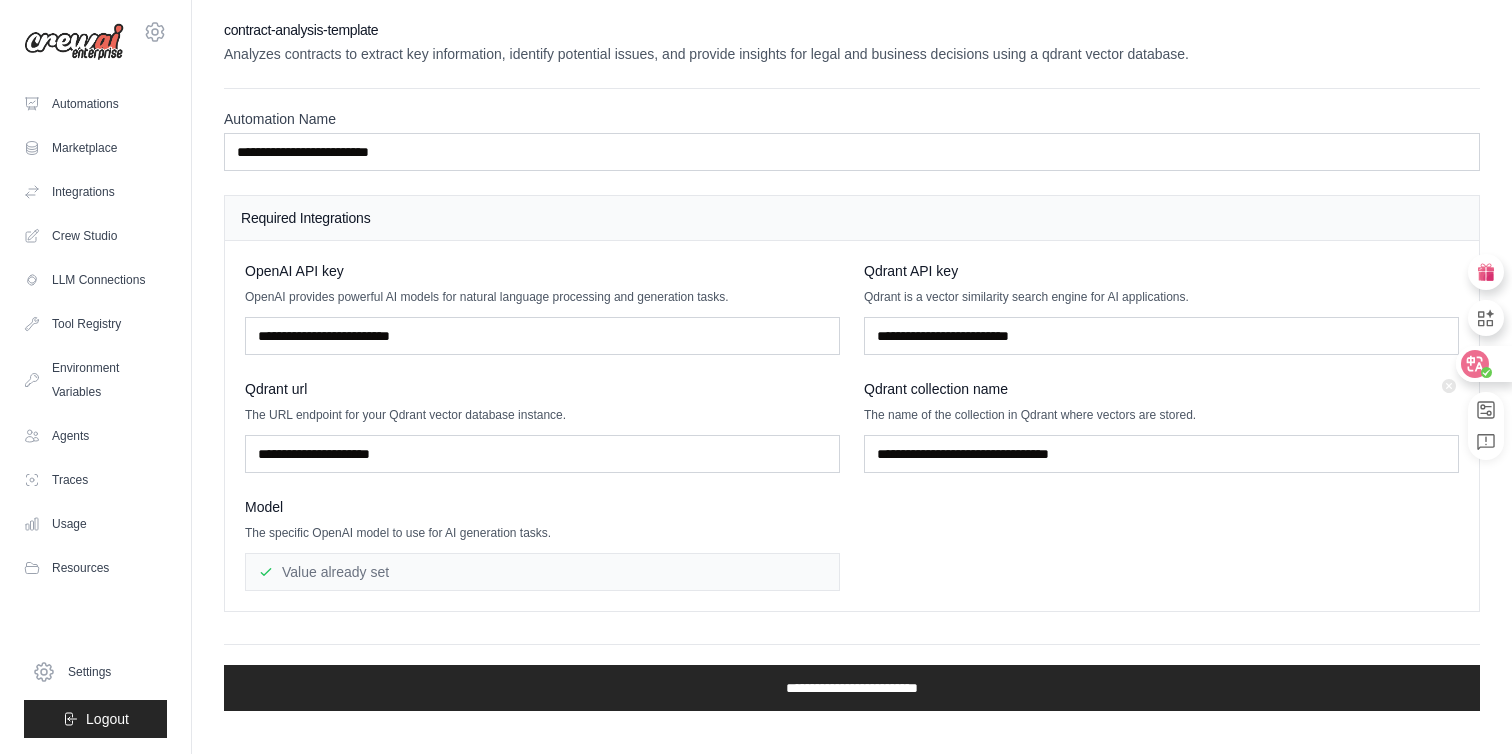 click 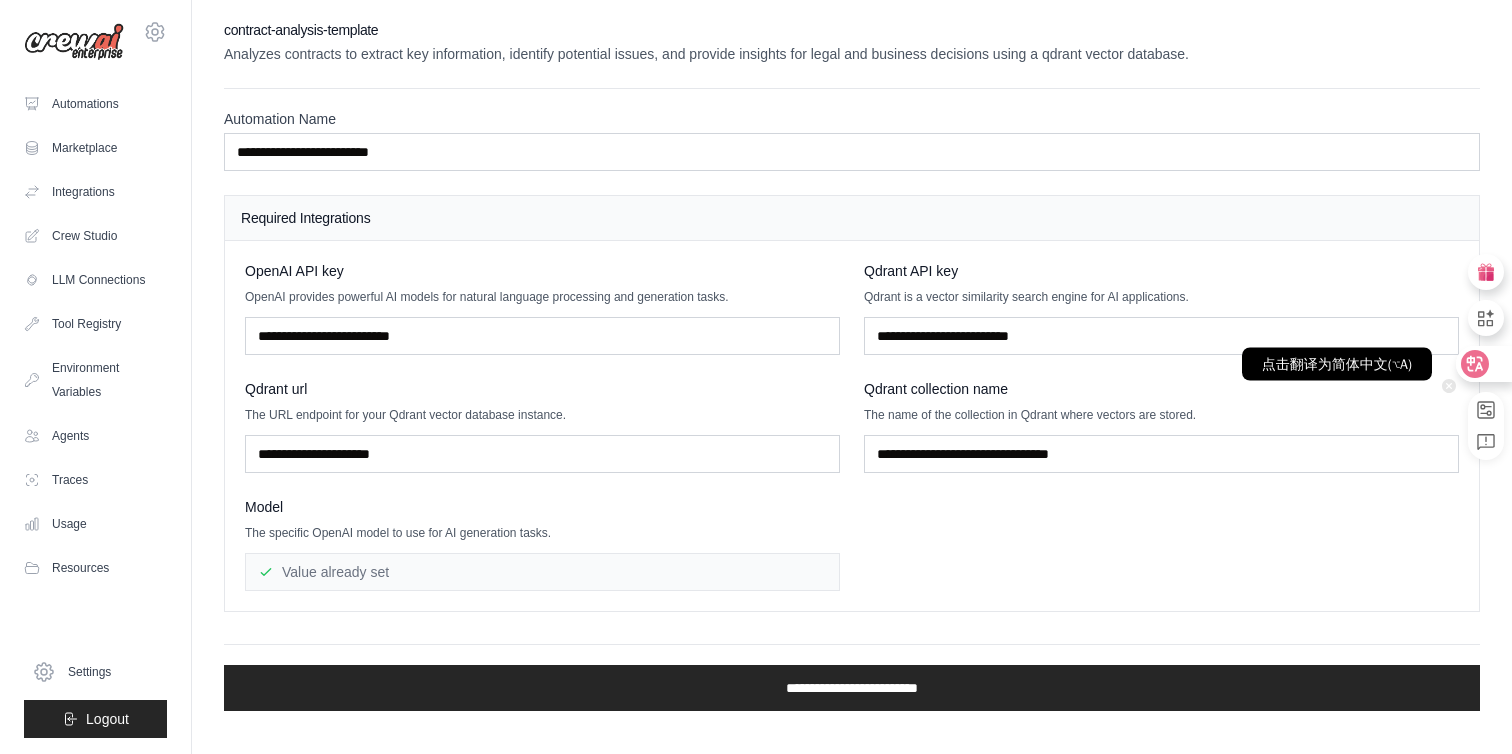click 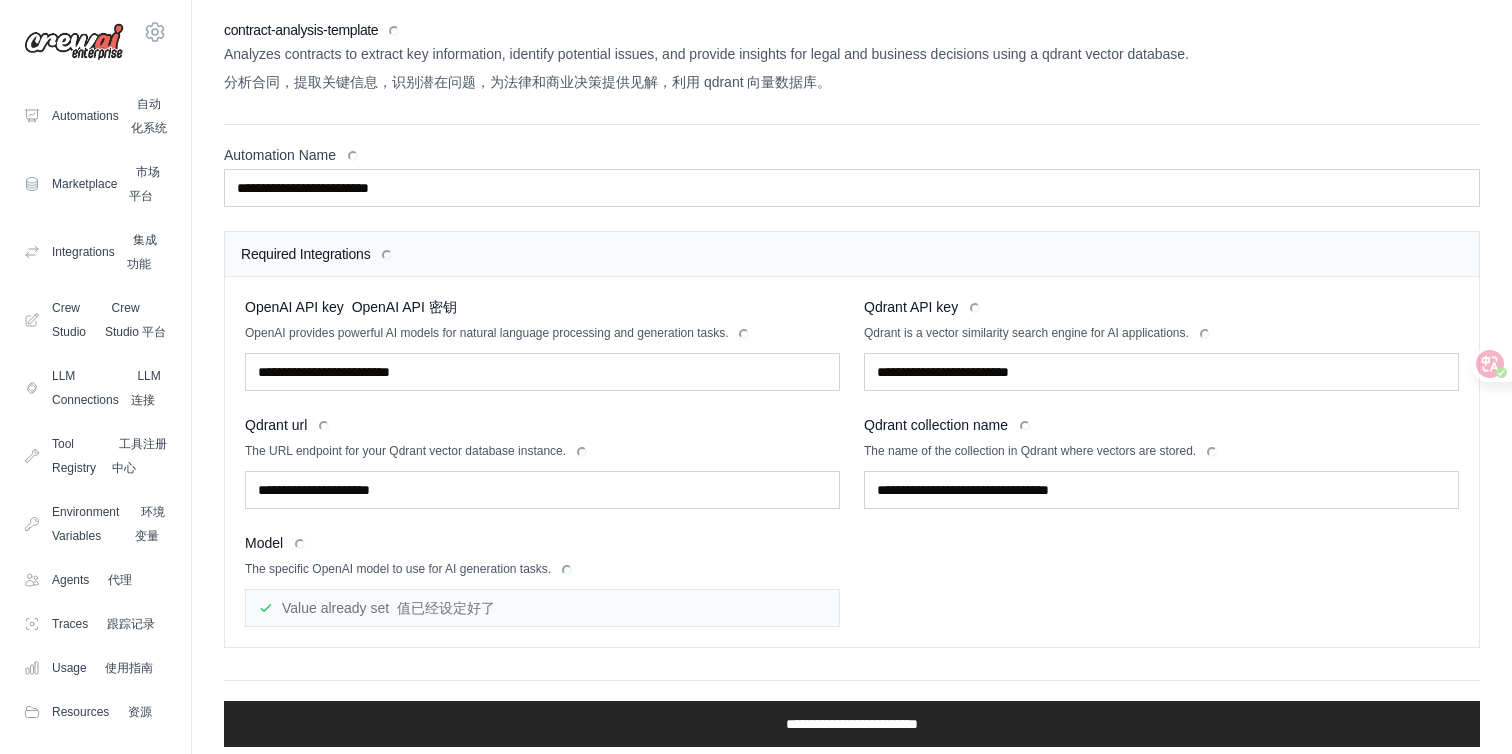 click on "OpenAI API key    OpenAI API 密钥
OpenAI provides powerful AI models for natural language processing and generation tasks.
Qdrant API key
Qdrant is a vector similarity search engine for AI applications.
Qdrant url
The URL endpoint for your Qdrant vector database instance.
Qdrant collection name
Model" at bounding box center (852, 462) 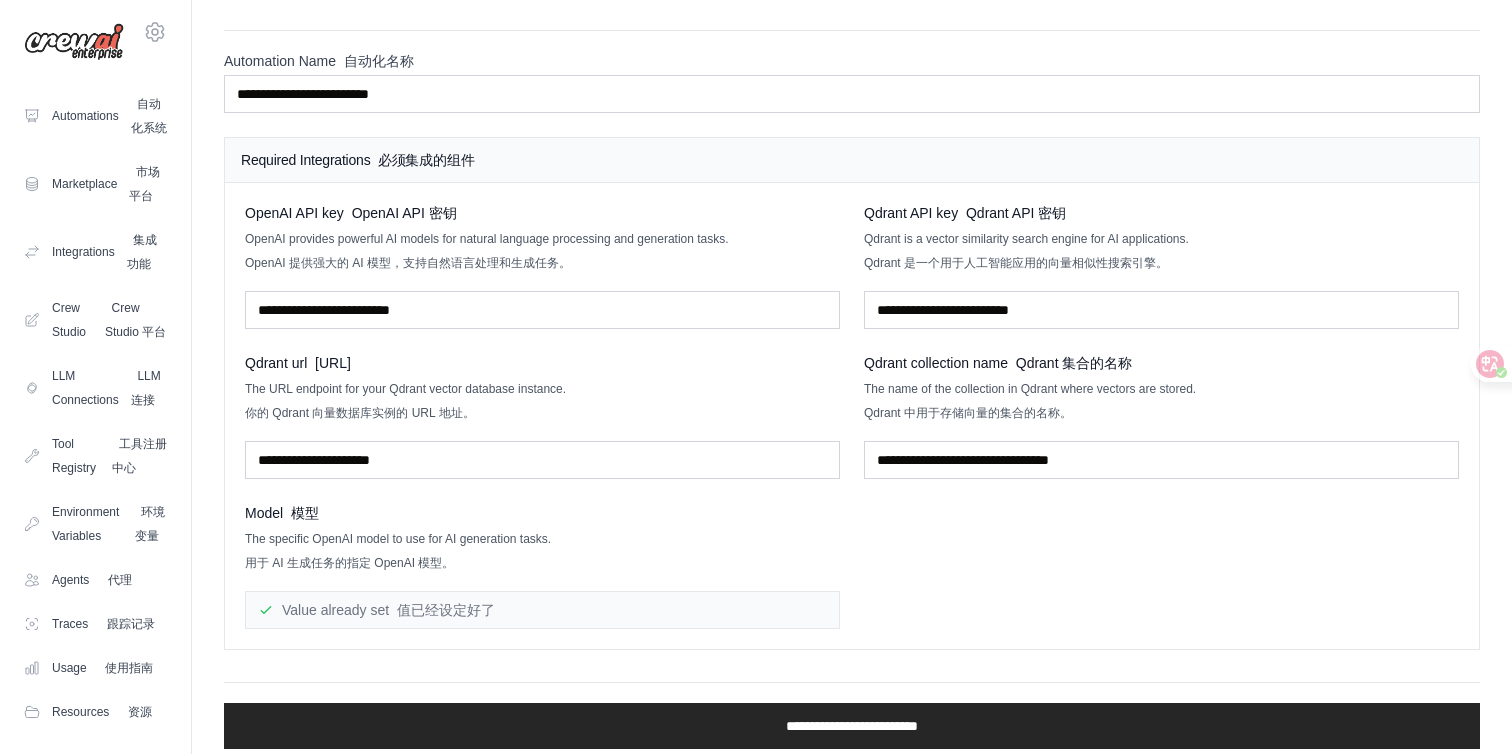 scroll, scrollTop: 145, scrollLeft: 0, axis: vertical 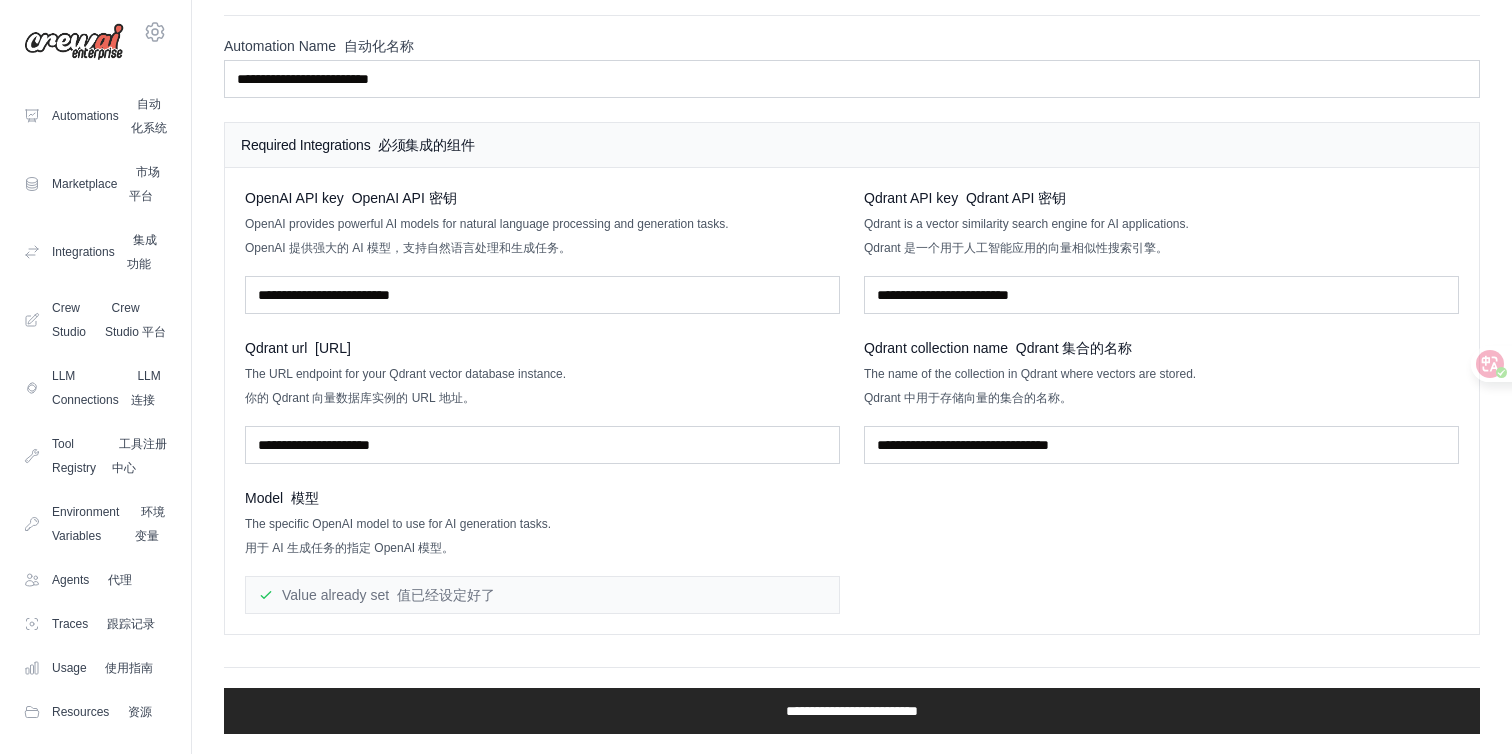 click on "OpenAI API key    OpenAI API 密钥
OpenAI provides powerful AI models for natural language processing and generation tasks. OpenAI 提供强大的 AI 模型，支持自然语言处理和生成任务。
Qdrant API key    Qdrant API 密钥
Qdrant is a vector similarity search engine for AI applications. Qdrant 是一个用于人工智能应用的向量相似性搜索引擎。
Qdrant url    Qdrant 的 URL 地址
The URL endpoint for your Qdrant vector database instance." at bounding box center (852, 401) 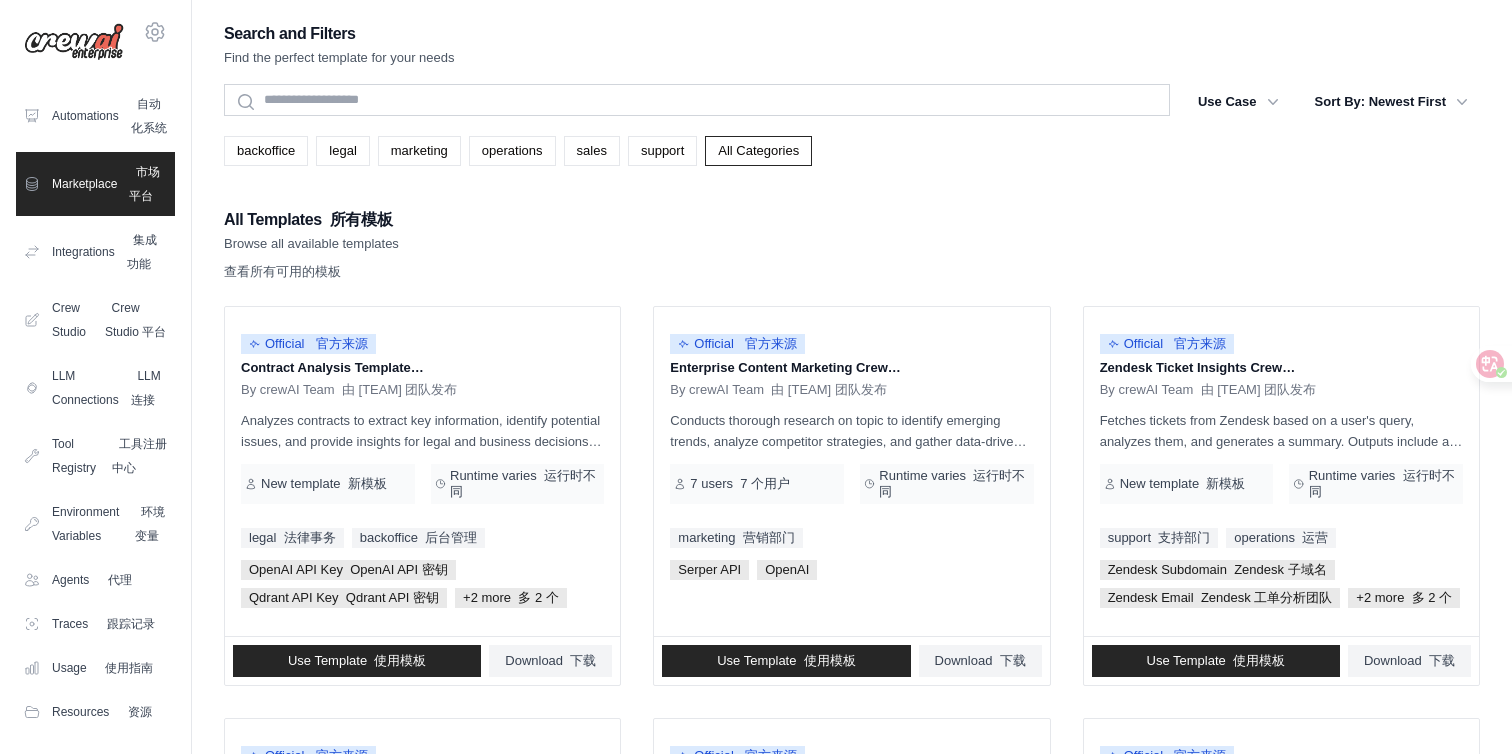 scroll, scrollTop: 183, scrollLeft: 0, axis: vertical 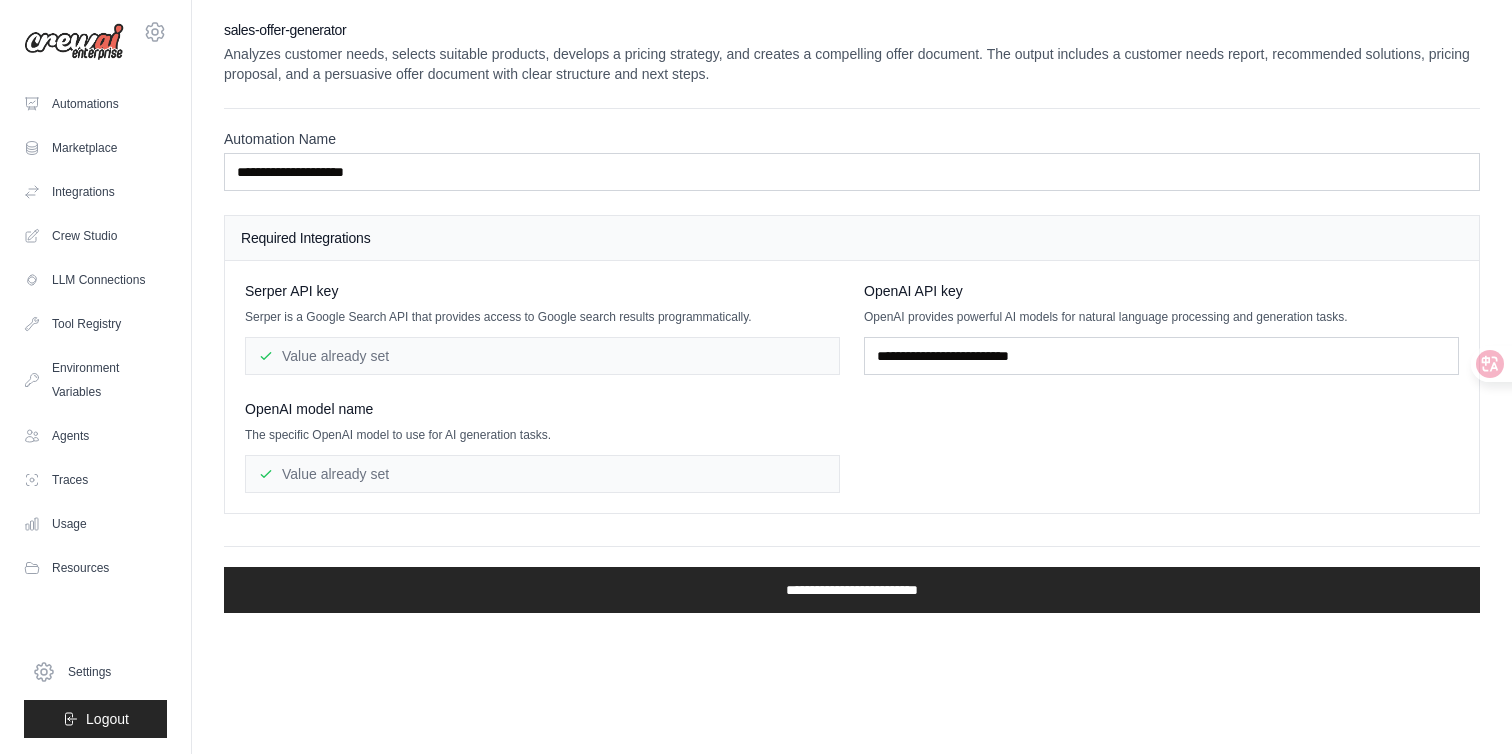 click on "Serper API key
Serper is a Google Search API that provides access to Google search results programmatically.
Value already set
OpenAI API key
OpenAI provides powerful AI models for natural language processing and generation tasks.
OpenAI model name
The specific OpenAI model to use for AI generation tasks." at bounding box center (852, 387) 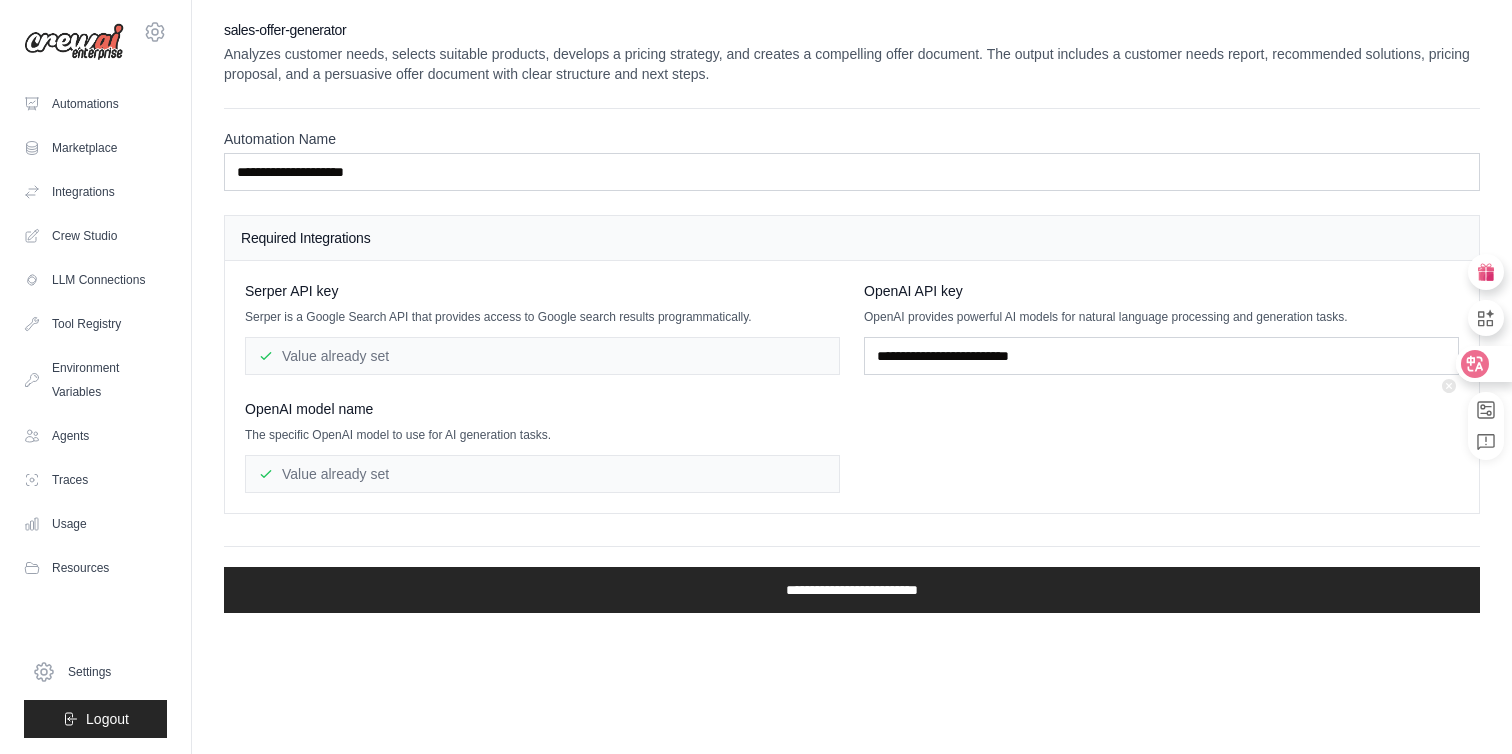 click 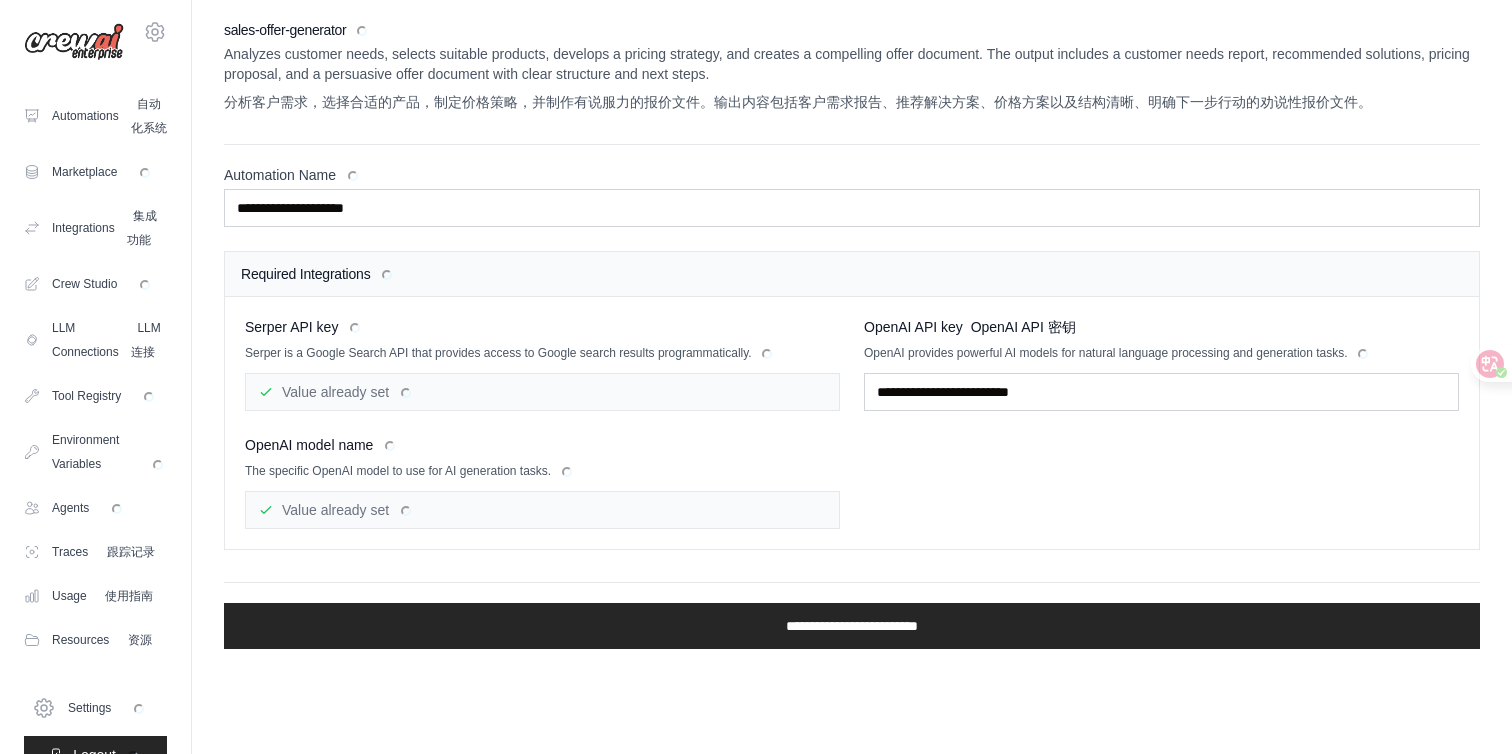 click on "Serper API key
Serper is a Google Search API that provides access to Google search results programmatically.
Value already set
OpenAI API key    OpenAI API 密钥
OpenAI provides powerful AI models for natural language processing and generation tasks.
OpenAI model name" at bounding box center (852, 423) 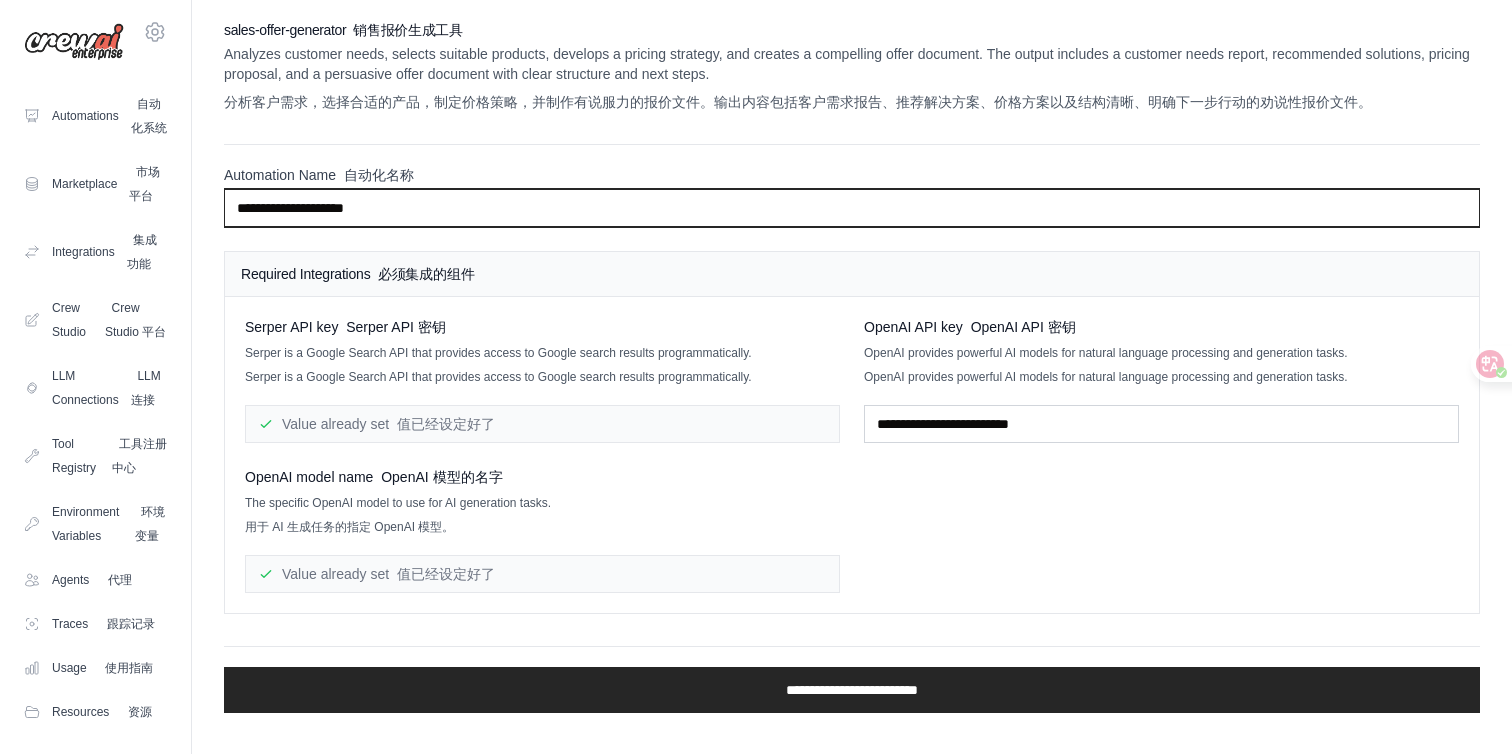 click on "**********" at bounding box center [852, 208] 